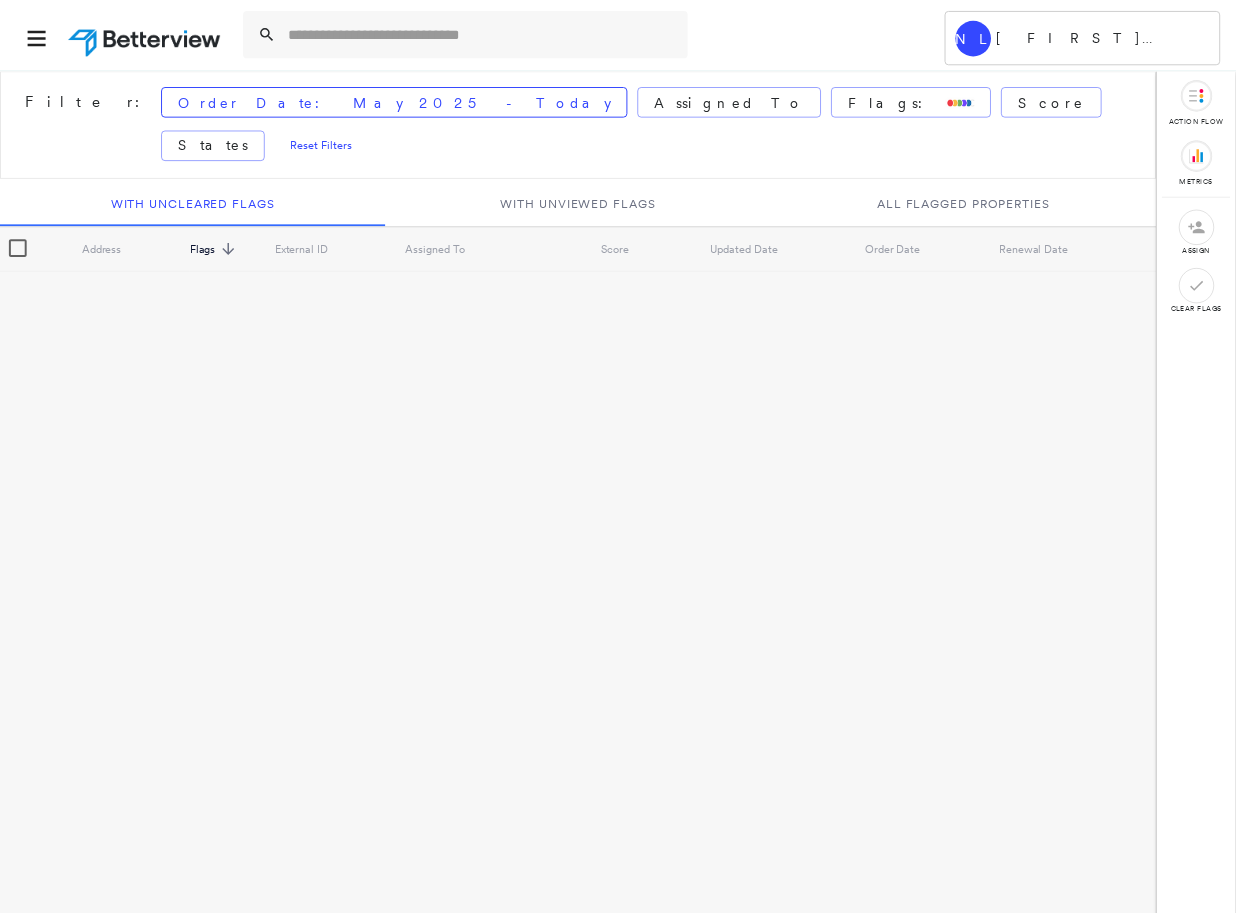scroll, scrollTop: 0, scrollLeft: 0, axis: both 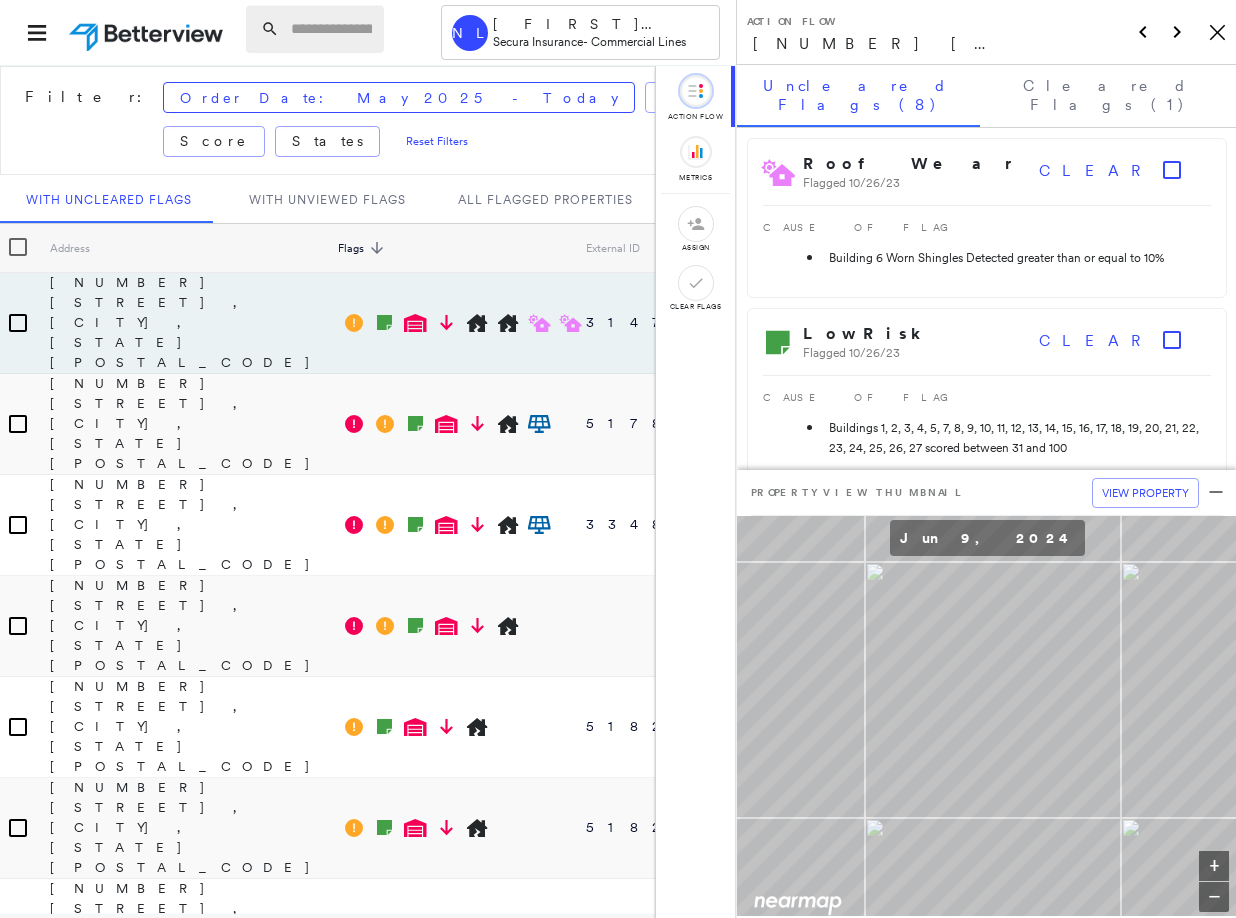 click at bounding box center (331, 29) 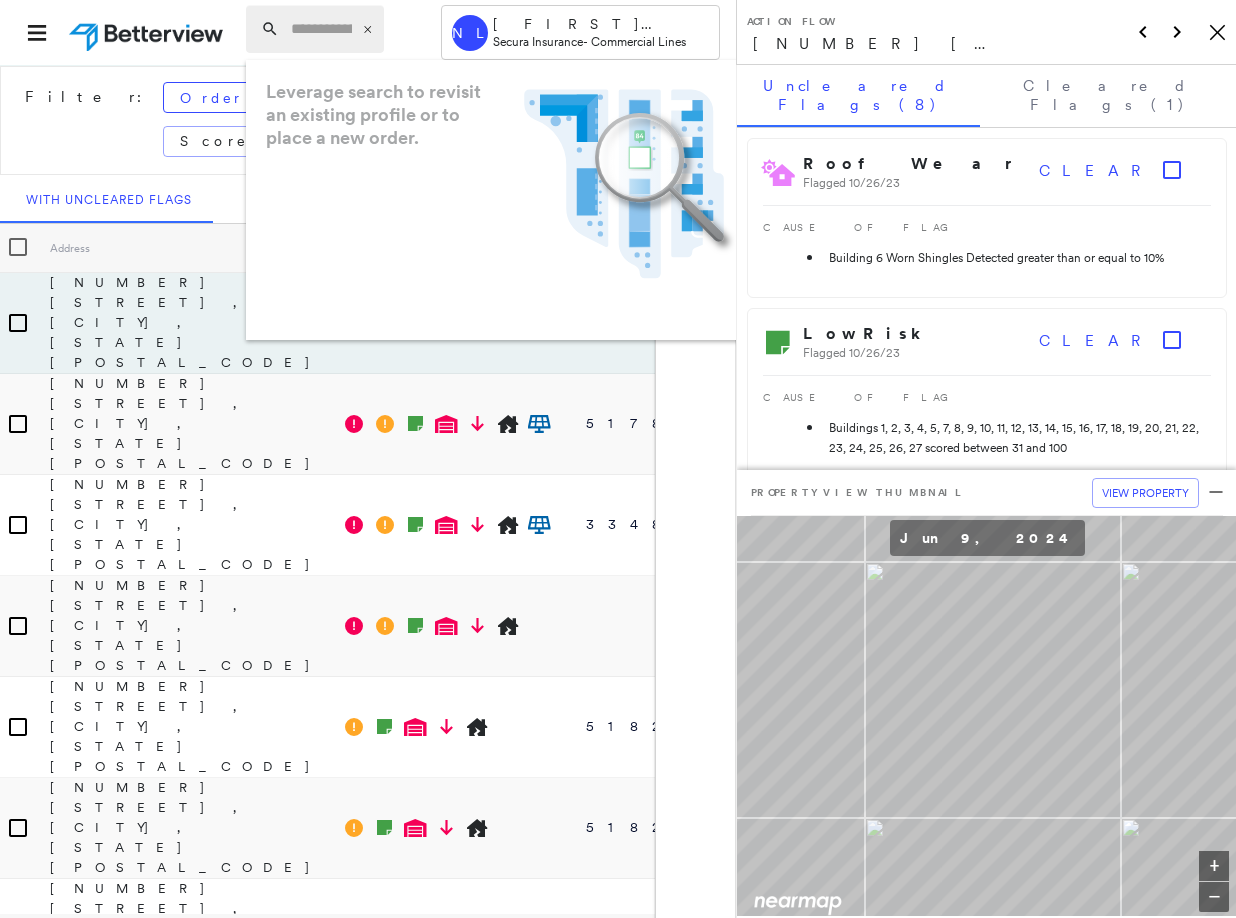 click at bounding box center (321, 29) 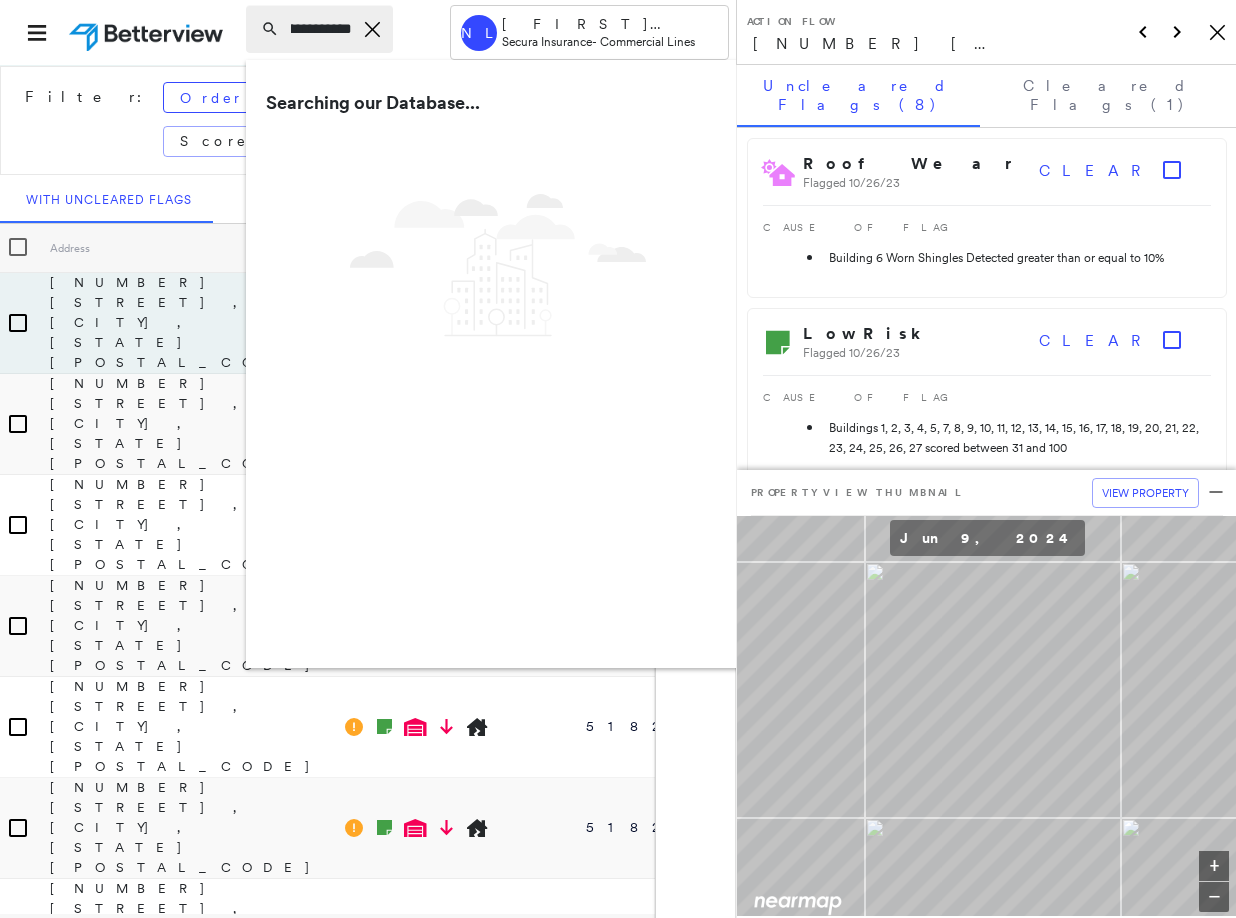 type on "**********" 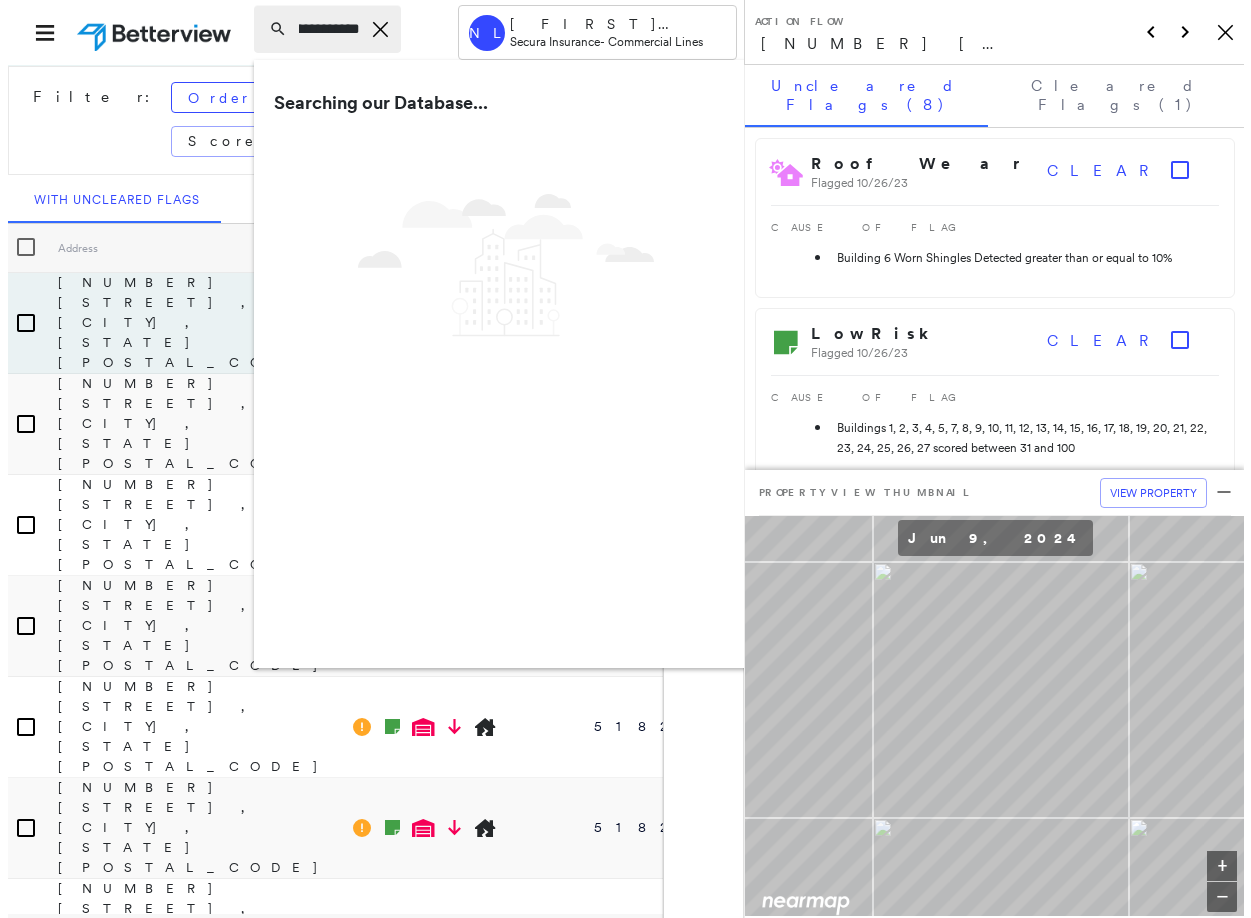 scroll, scrollTop: 0, scrollLeft: 33, axis: horizontal 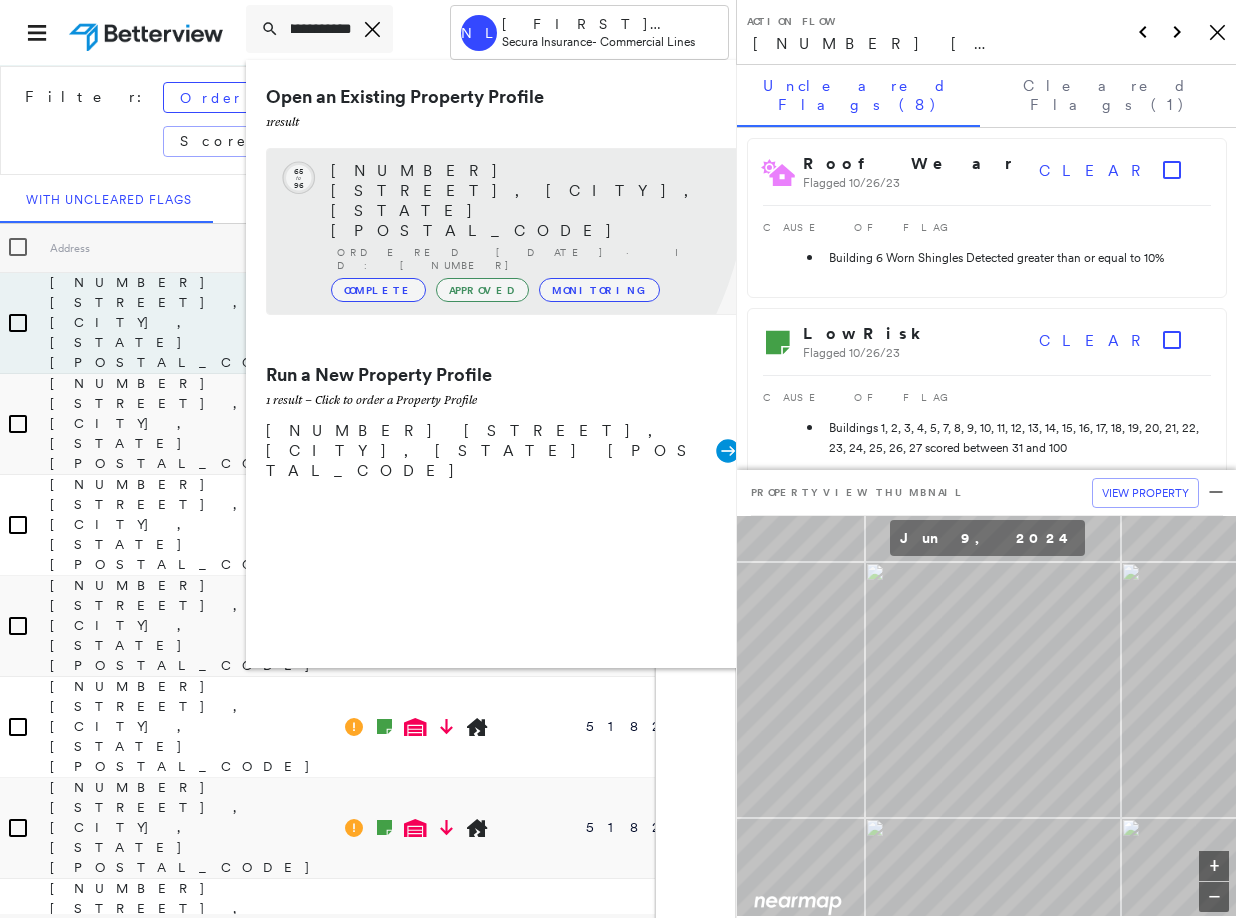click on "[NUMBER] [STREET], [CITY], [STATE] [POSTAL_CODE]" at bounding box center (525, 201) 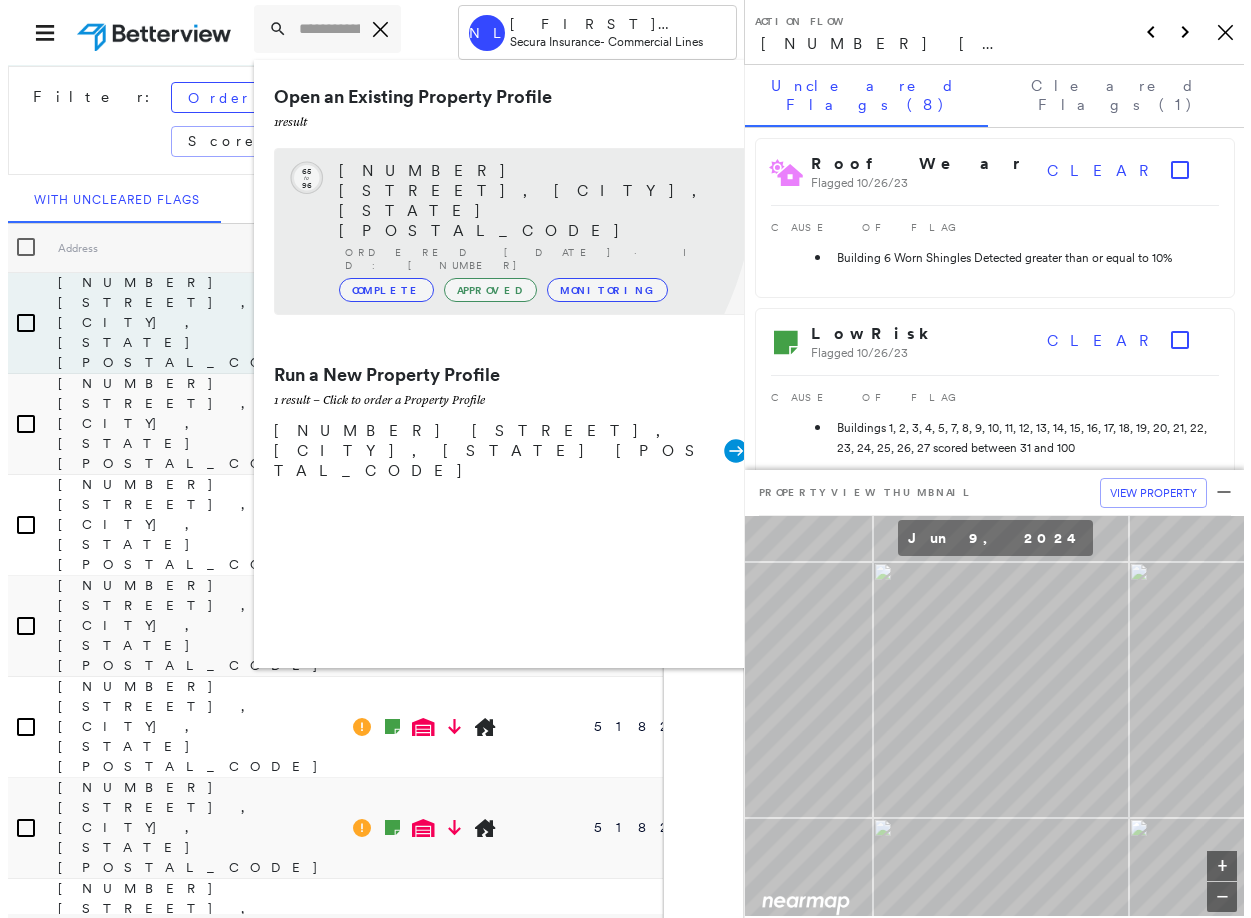 scroll, scrollTop: 0, scrollLeft: 0, axis: both 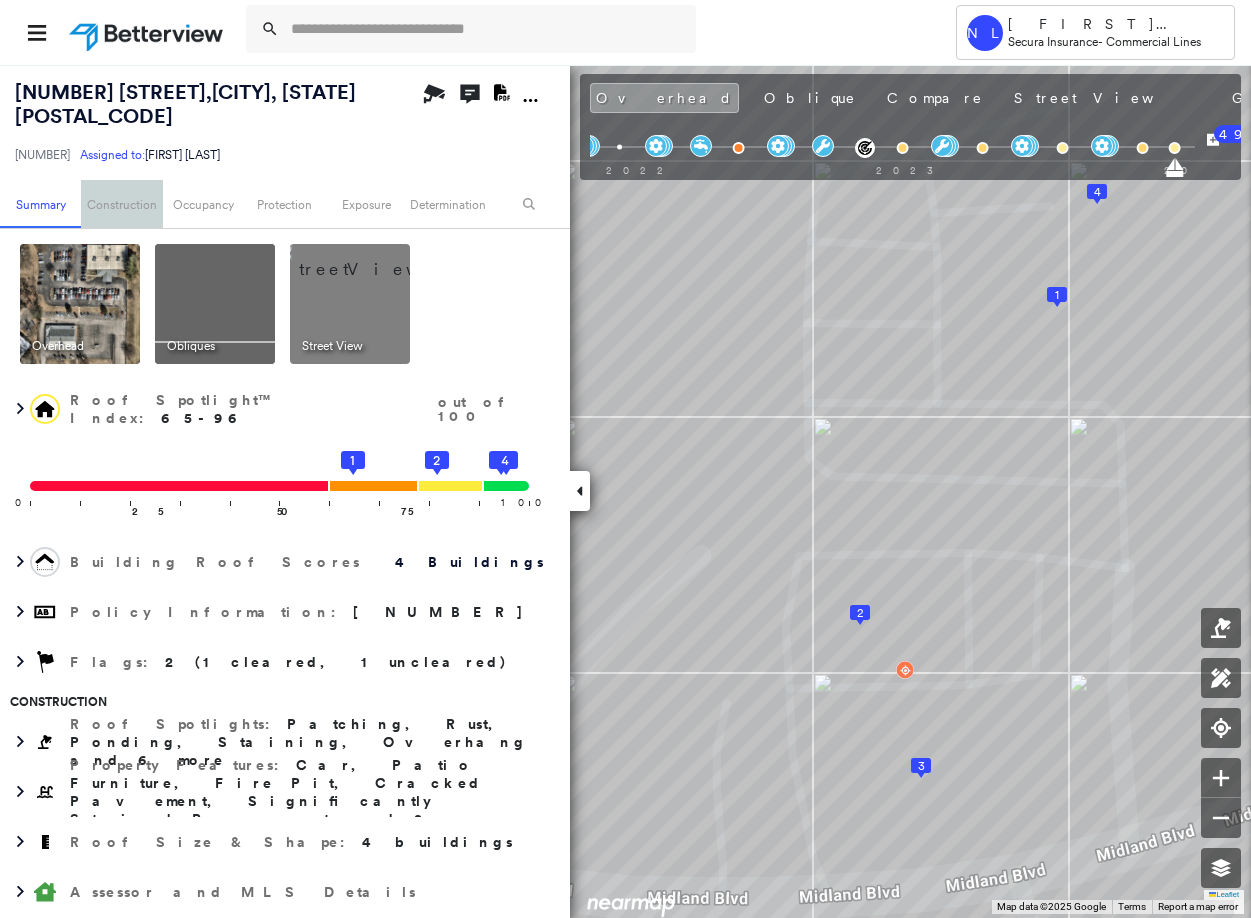 click on "Construction" at bounding box center (121, 204) 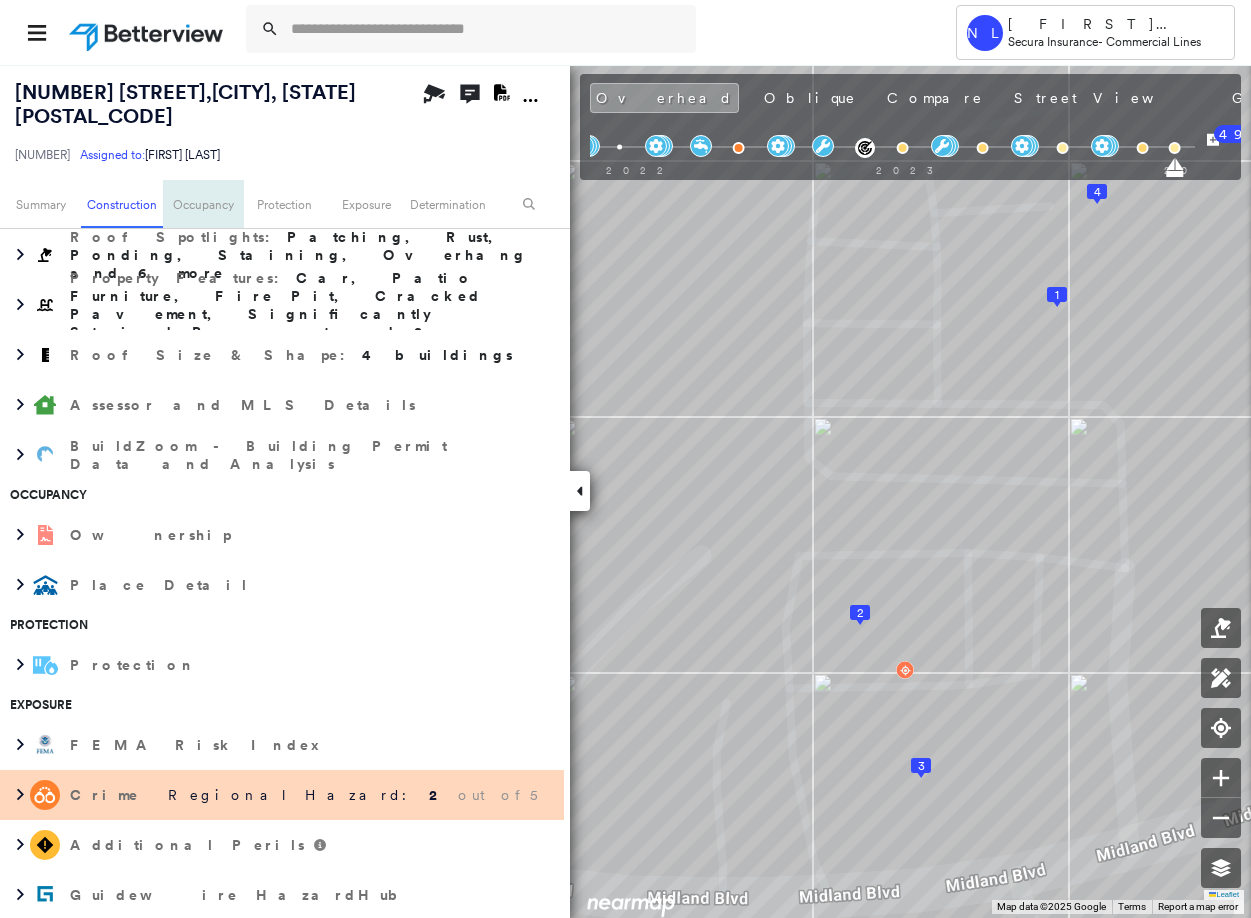 click on "Occupancy" at bounding box center [203, 204] 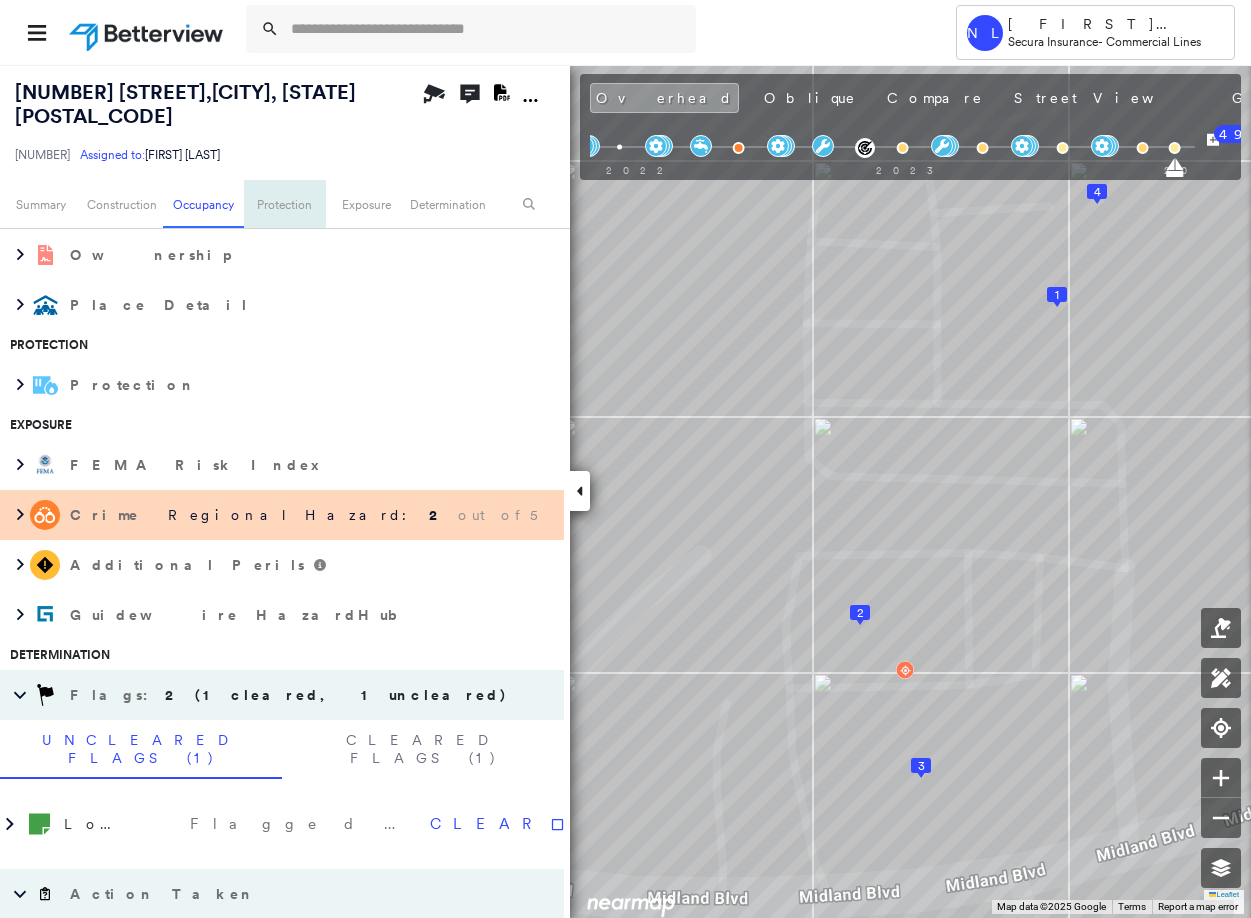 click on "Protection" at bounding box center (284, 204) 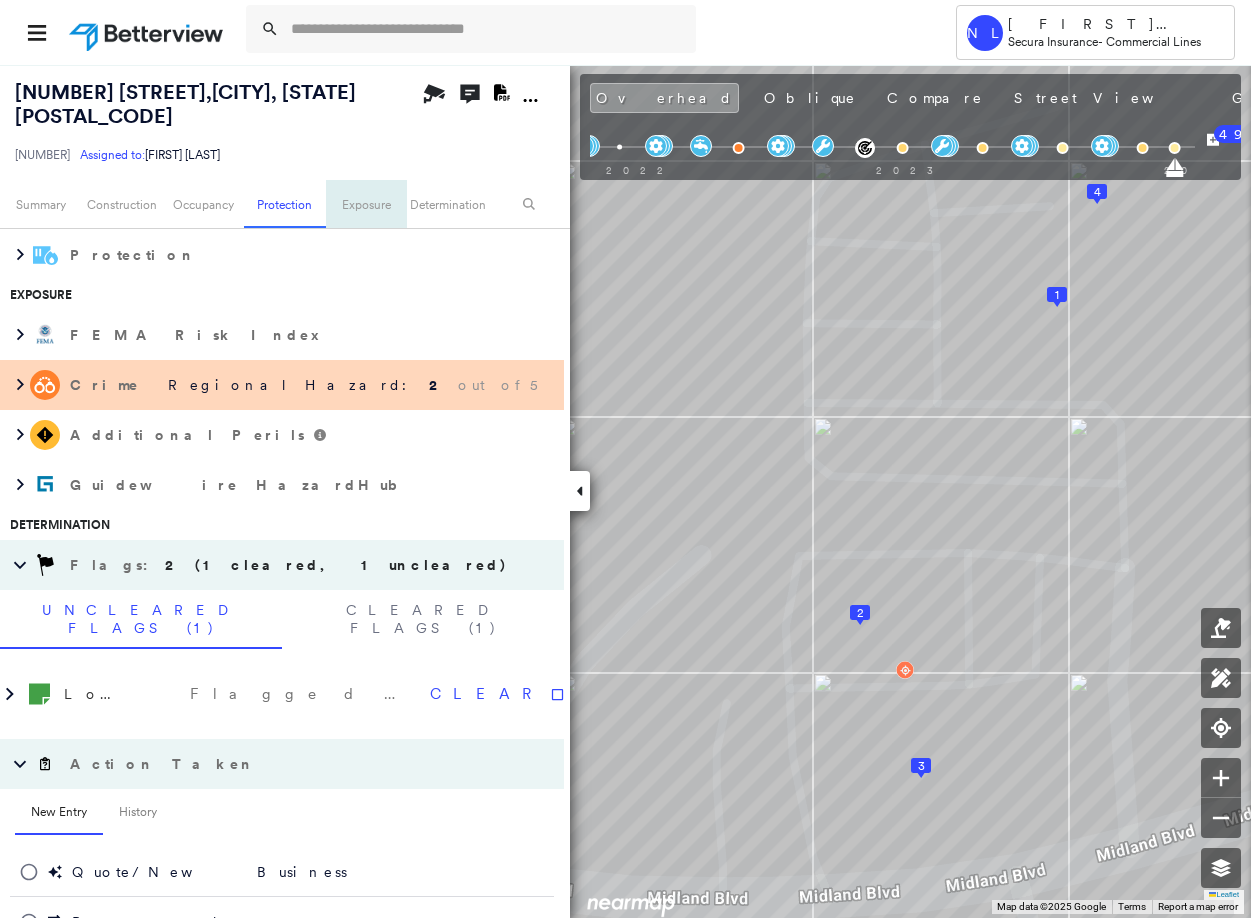 click on "Exposure" at bounding box center [366, 204] 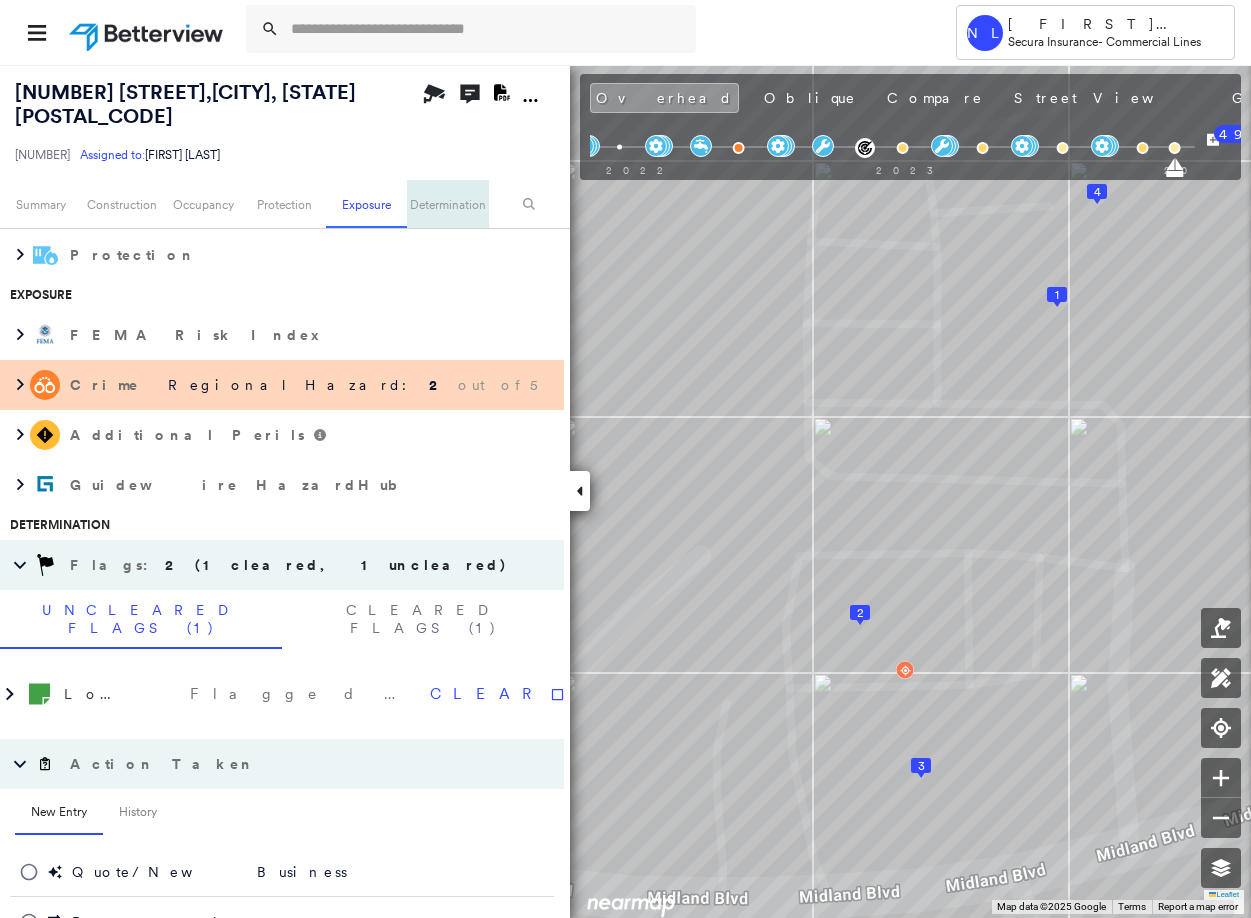 scroll, scrollTop: 977, scrollLeft: 0, axis: vertical 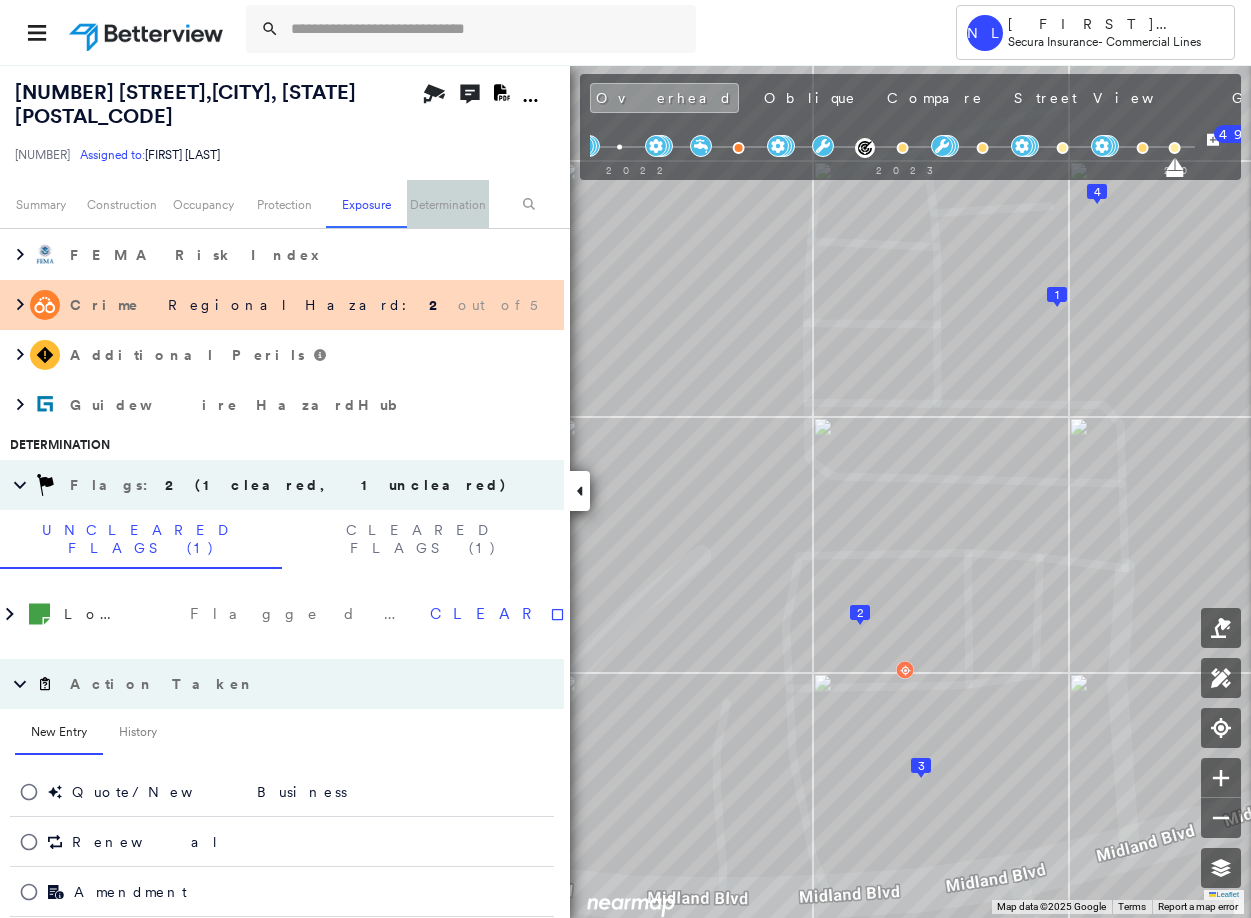 click on "Determination" at bounding box center (447, 204) 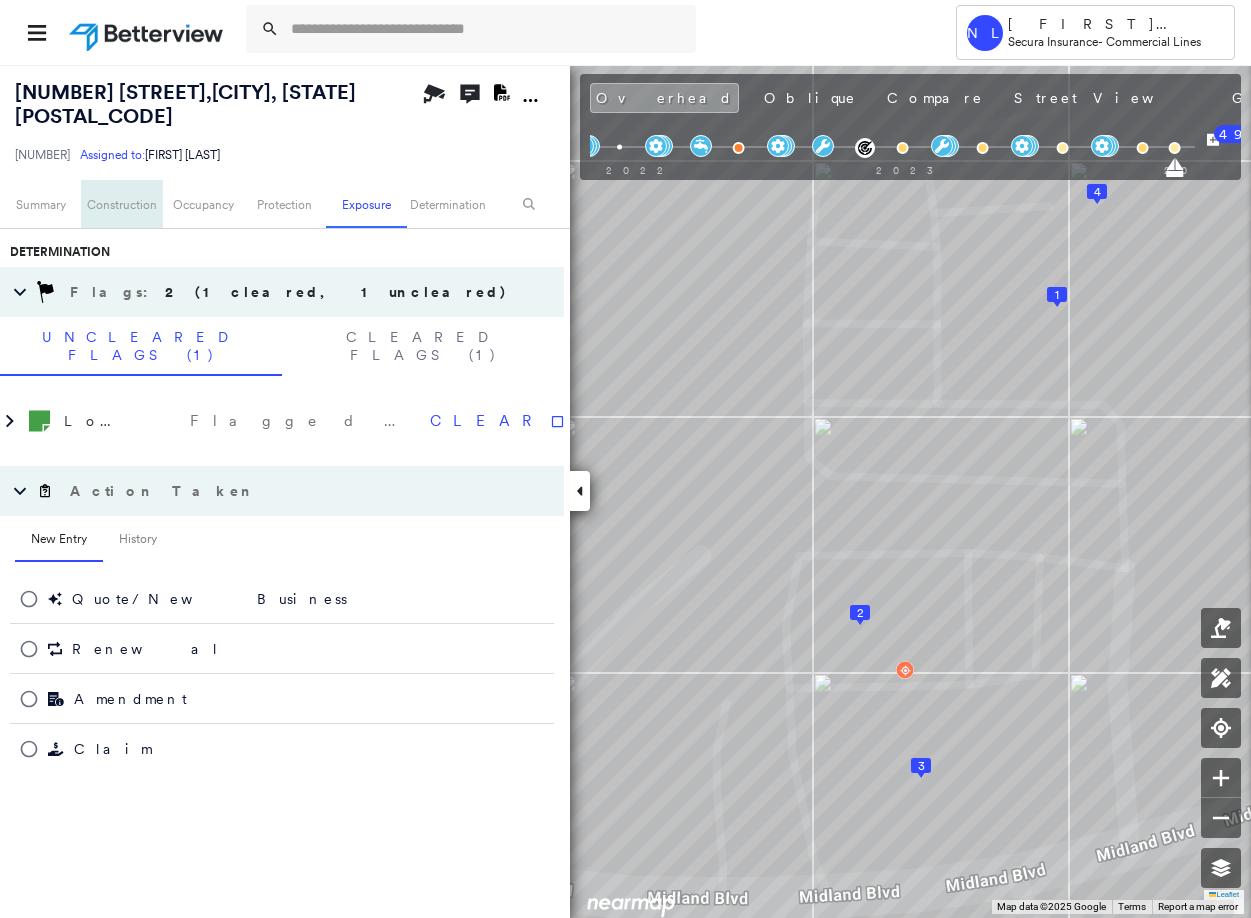 click on "Construction" at bounding box center (121, 204) 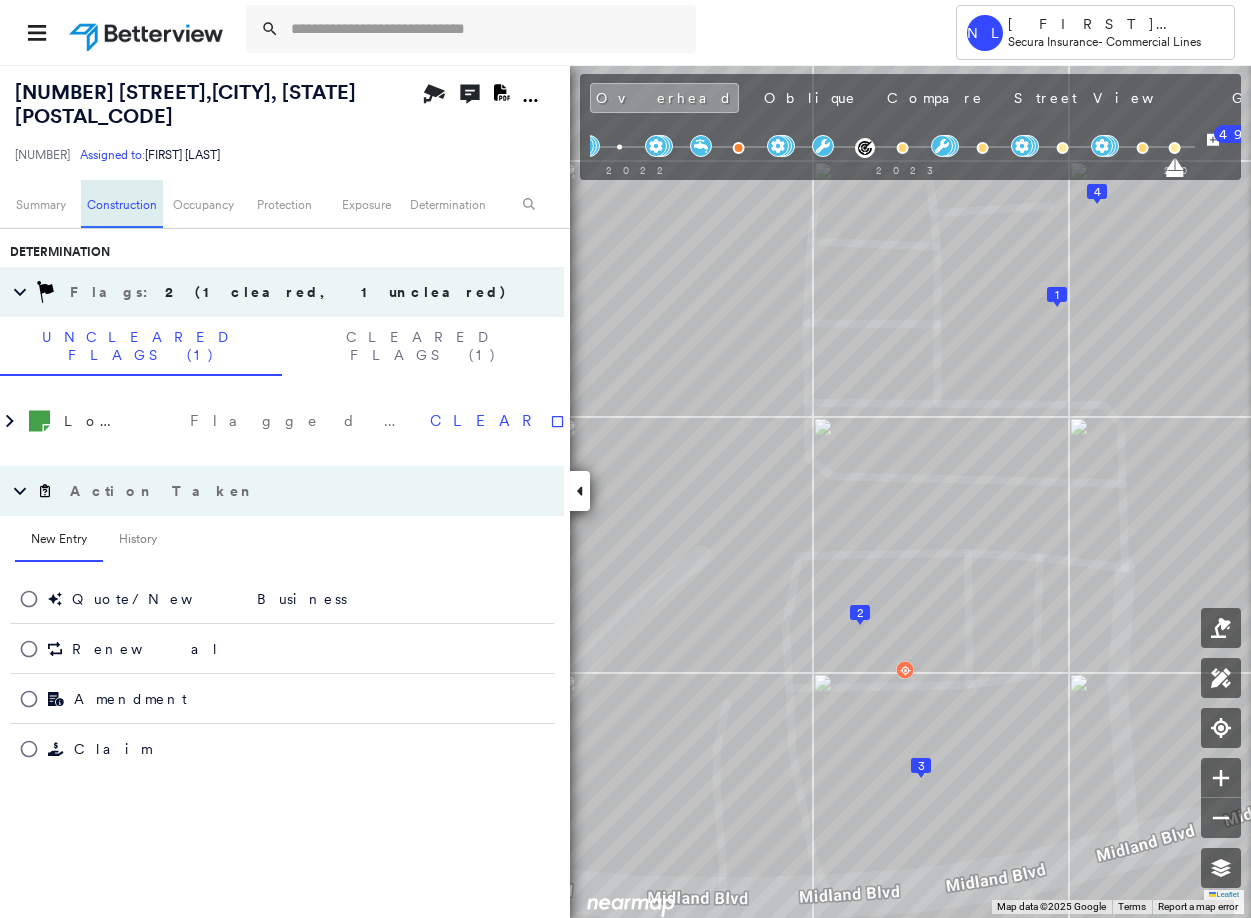 scroll, scrollTop: 487, scrollLeft: 0, axis: vertical 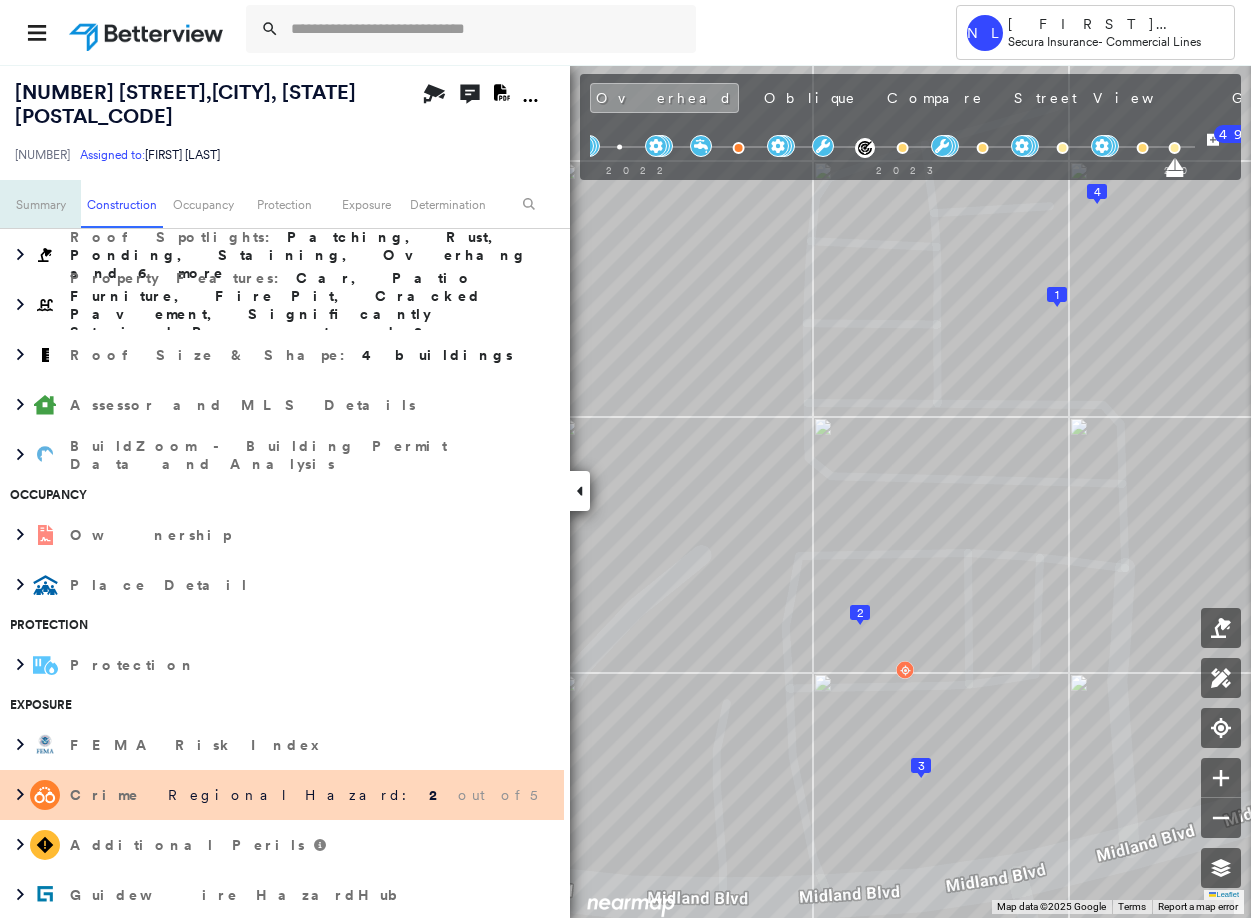 click on "Summary" at bounding box center [40, 204] 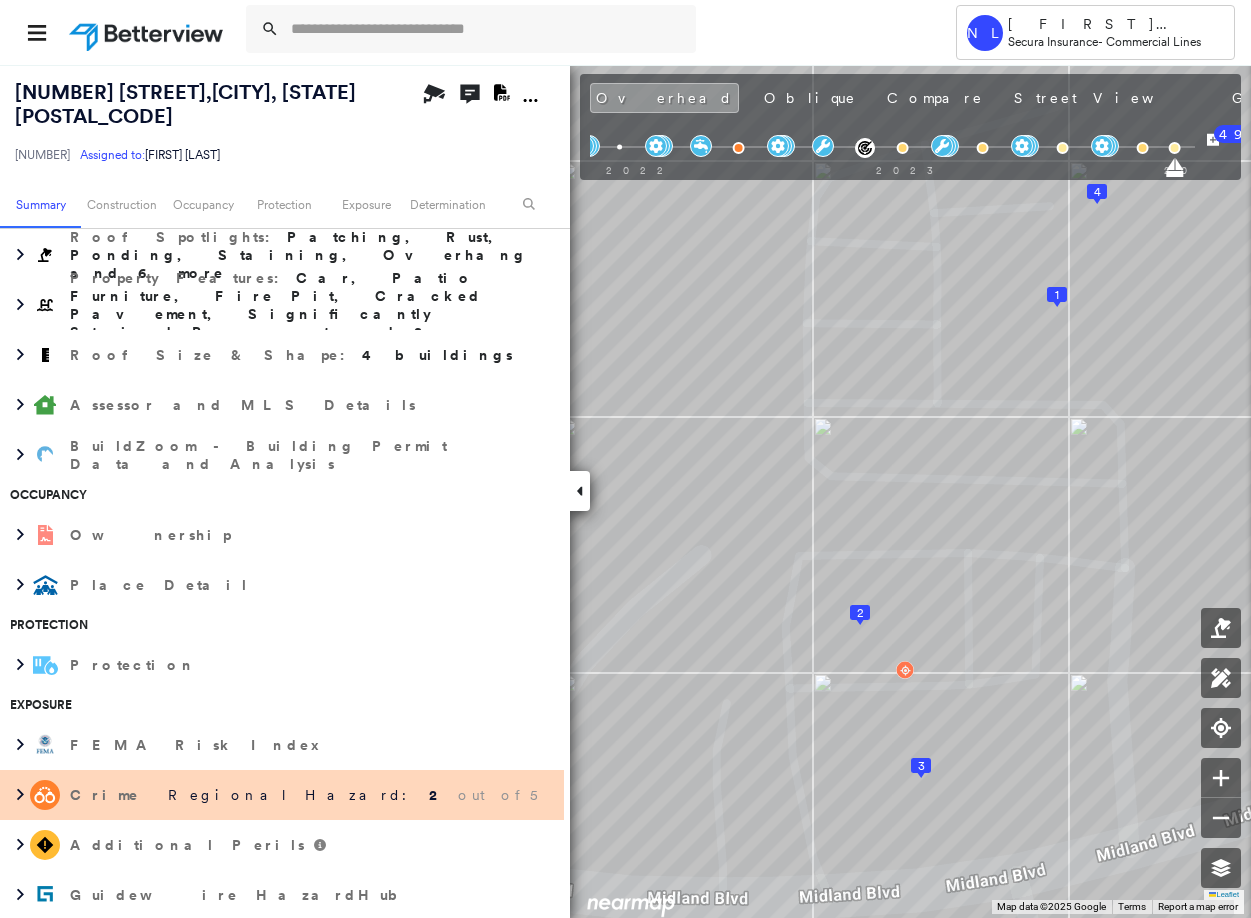 scroll, scrollTop: 35, scrollLeft: 0, axis: vertical 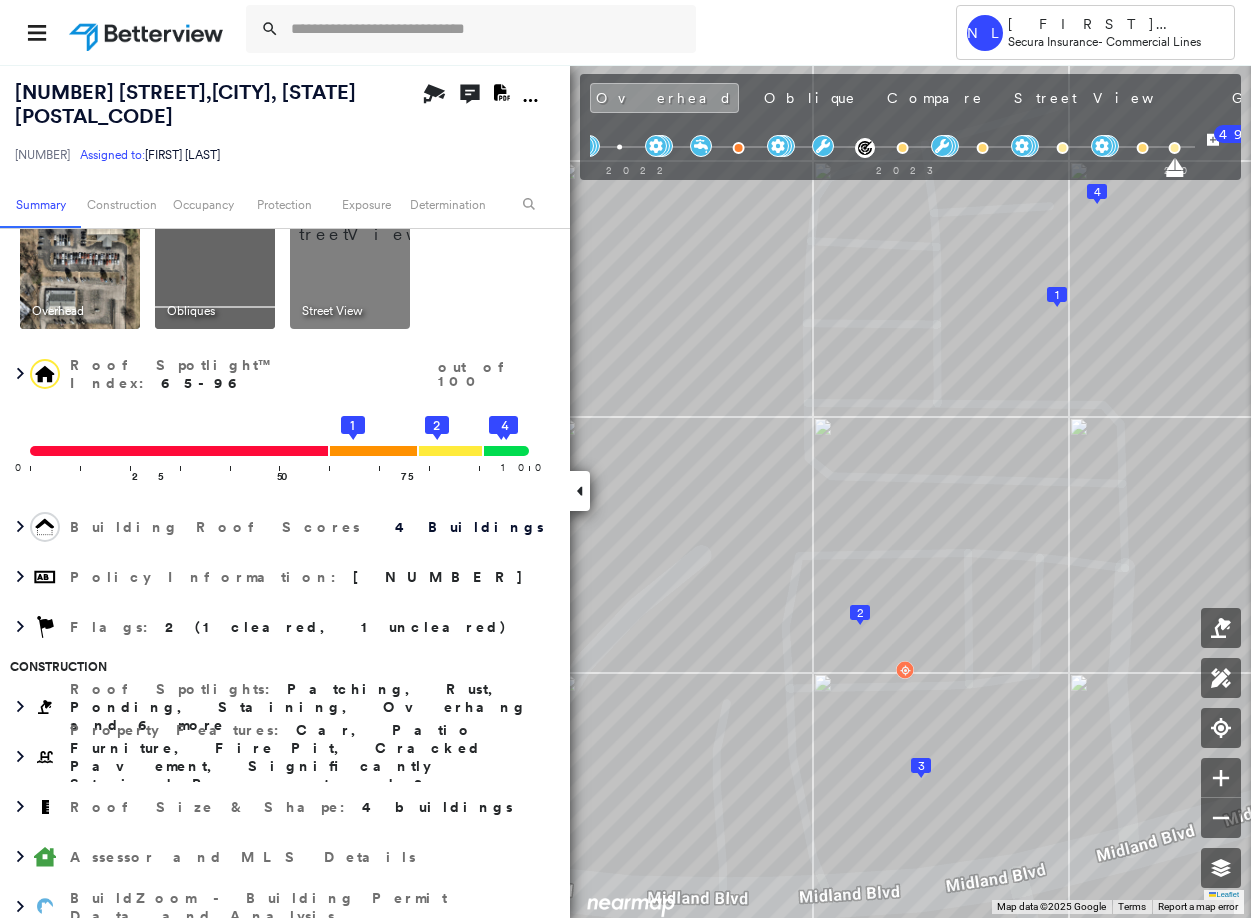 click 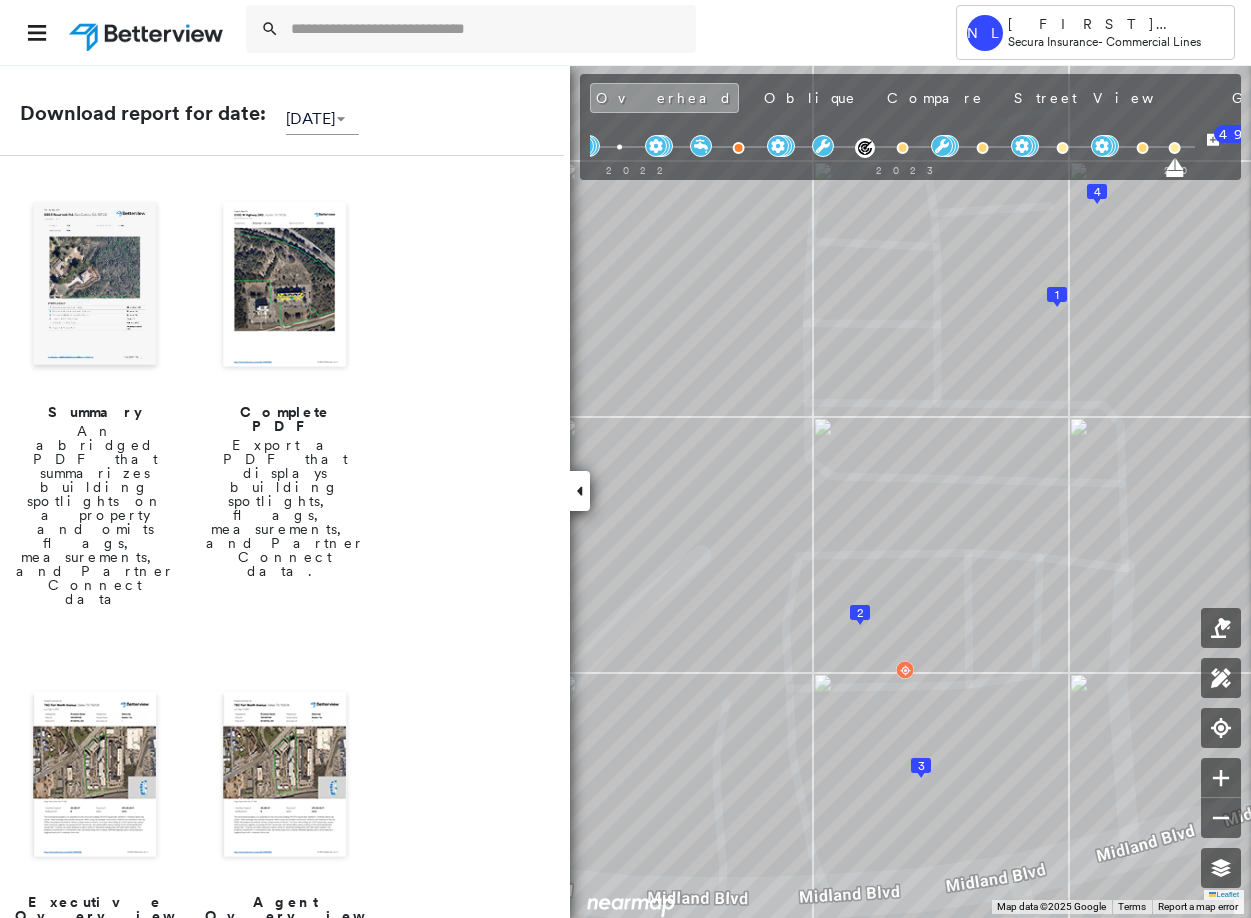 scroll, scrollTop: 0, scrollLeft: 0, axis: both 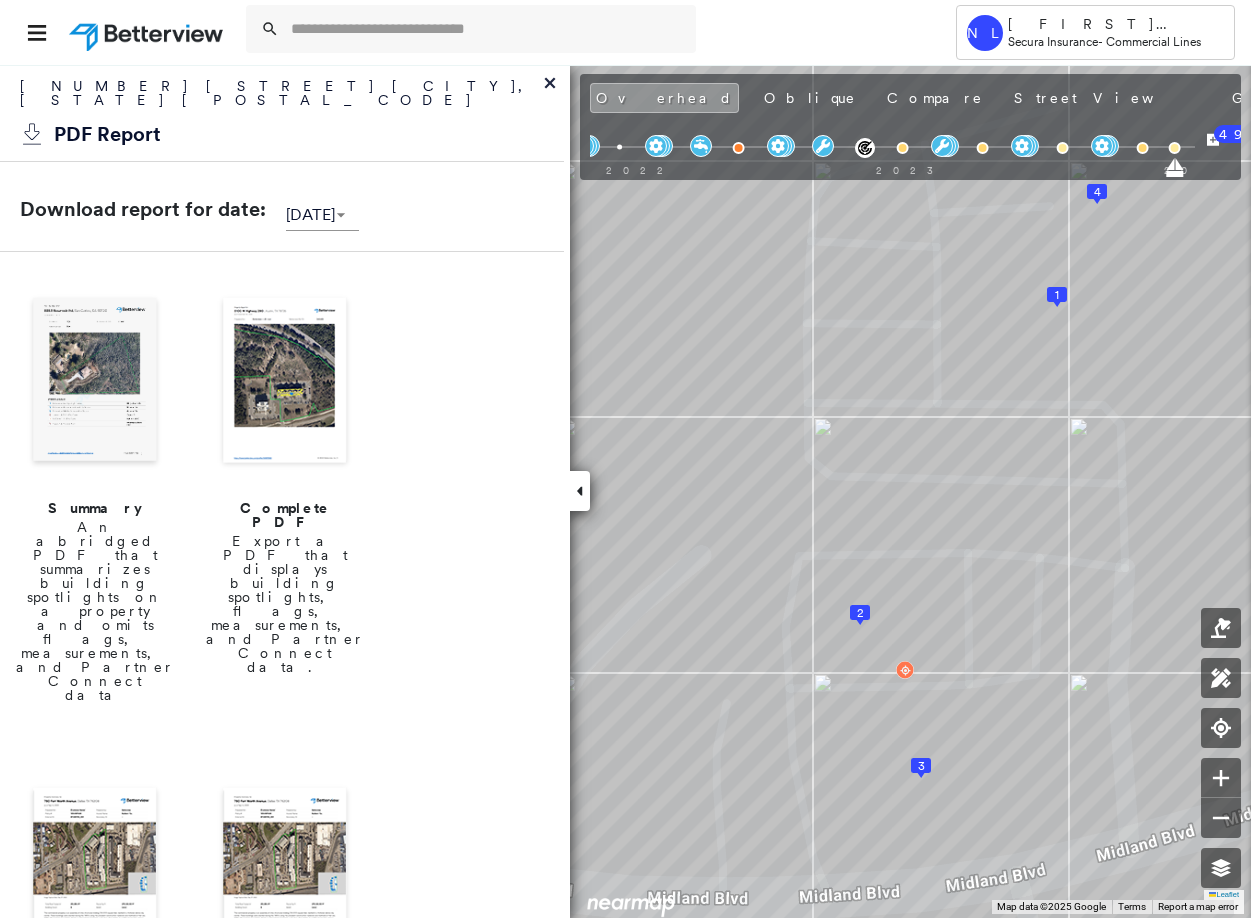 click on "Tower [ALPHANUMERIC] [FIRST] [LAST] [COMPANY] - [DEPARTMENT] [NUMBER] [STREET] , [CITY], [STATE] [POSTAL_CODE] [NUMBER] Assigned to: [FIRST] [LAST] Assigned to: [FIRST] [LAST] [NUMBER] Assigned to: [FIRST] [LAST] Open Comments Download PDF Report Summary Construction Occupancy Protection Exposure Determination Overhead Obliques Street View Roof Spotlight™ Index : 65-96 out of 100 0 100 25 50 75 1 2 3 4 Building Roof Scores 4 Buildings Policy Information : [NUMBER] Flags : 2 (1 cleared, 1 uncleared) Construction Roof Spotlights : Patching, Rust, Ponding, Staining, Overhang and 6 more Property Features : Car, Patio Furniture, Fire Pit, Cracked Pavement, Significantly Stained Pavement and 2 more Roof Size & Shape : 4 buildings Assessor and MLS Details BuildZoom - Building Permit Data and Analysis Occupancy Ownership Place Detail Protection Protection Exposure FEMA Risk Index Crime Regional Hazard: 2 out of 5 Additional Perils Guidewire HazardHub Determination Flags : 2 (1 cleared, 1 uncleared) Low Risk Clear" at bounding box center [625, 459] 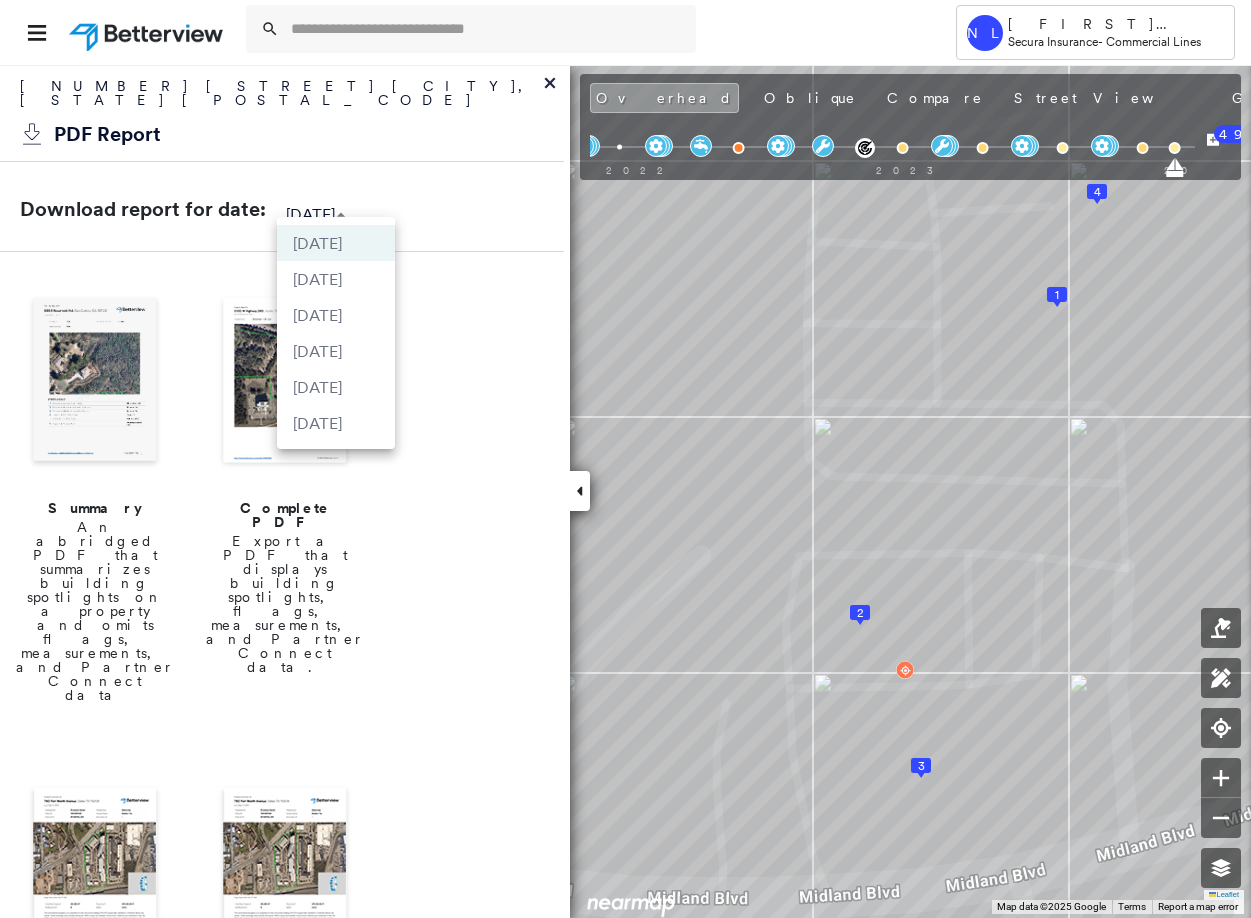click at bounding box center [625, 459] 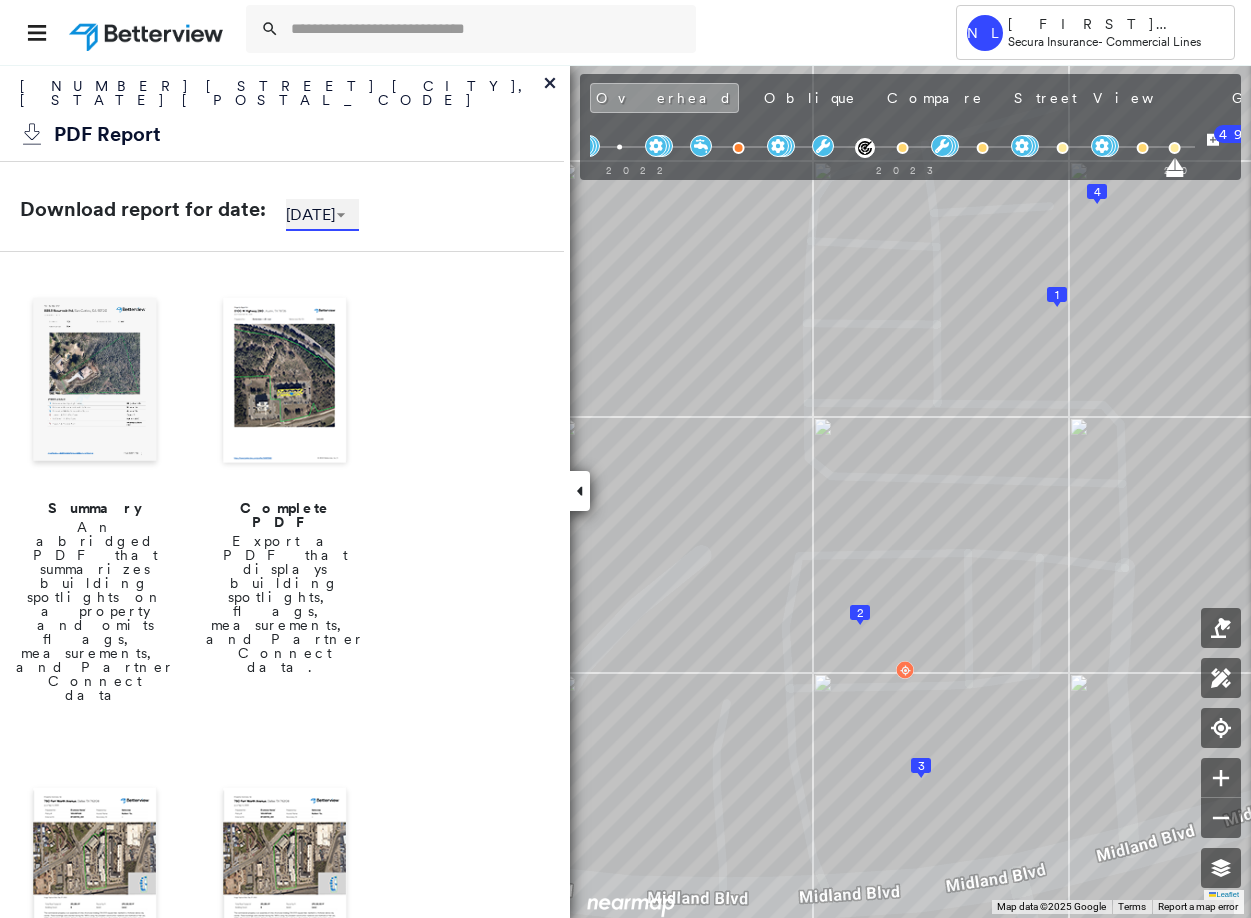 scroll, scrollTop: 96, scrollLeft: 0, axis: vertical 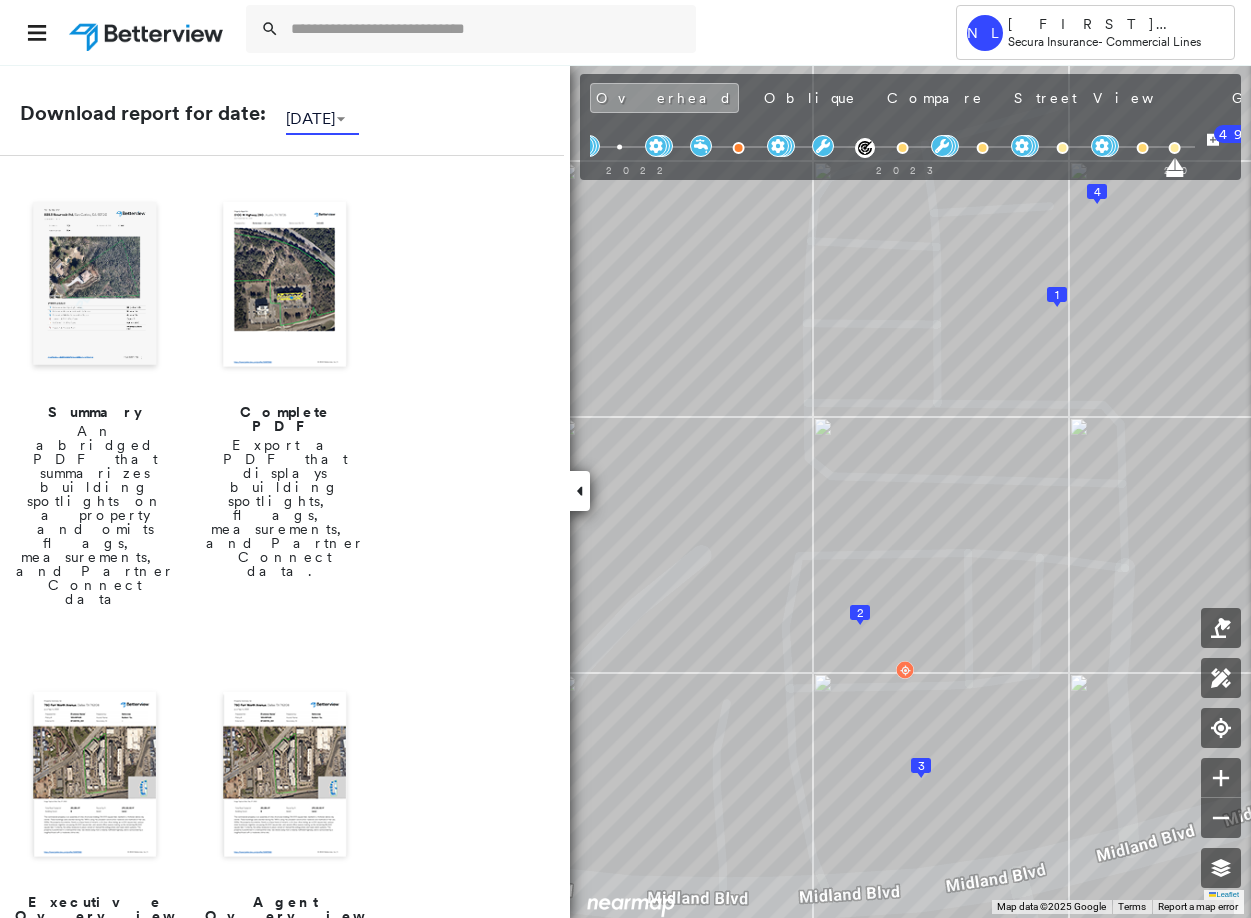 click on "Complete PDF" at bounding box center [285, 419] 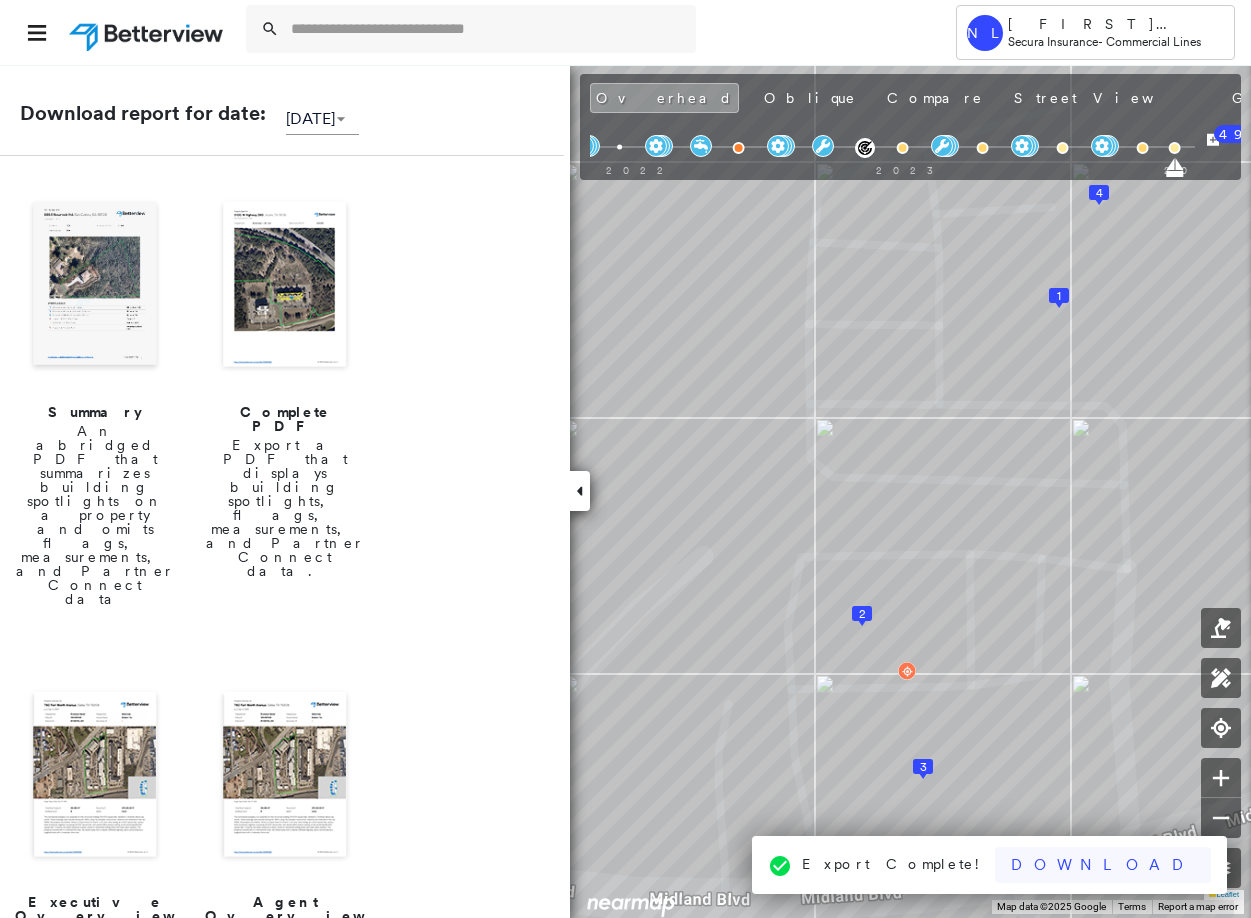 click on "Download" at bounding box center [1103, 865] 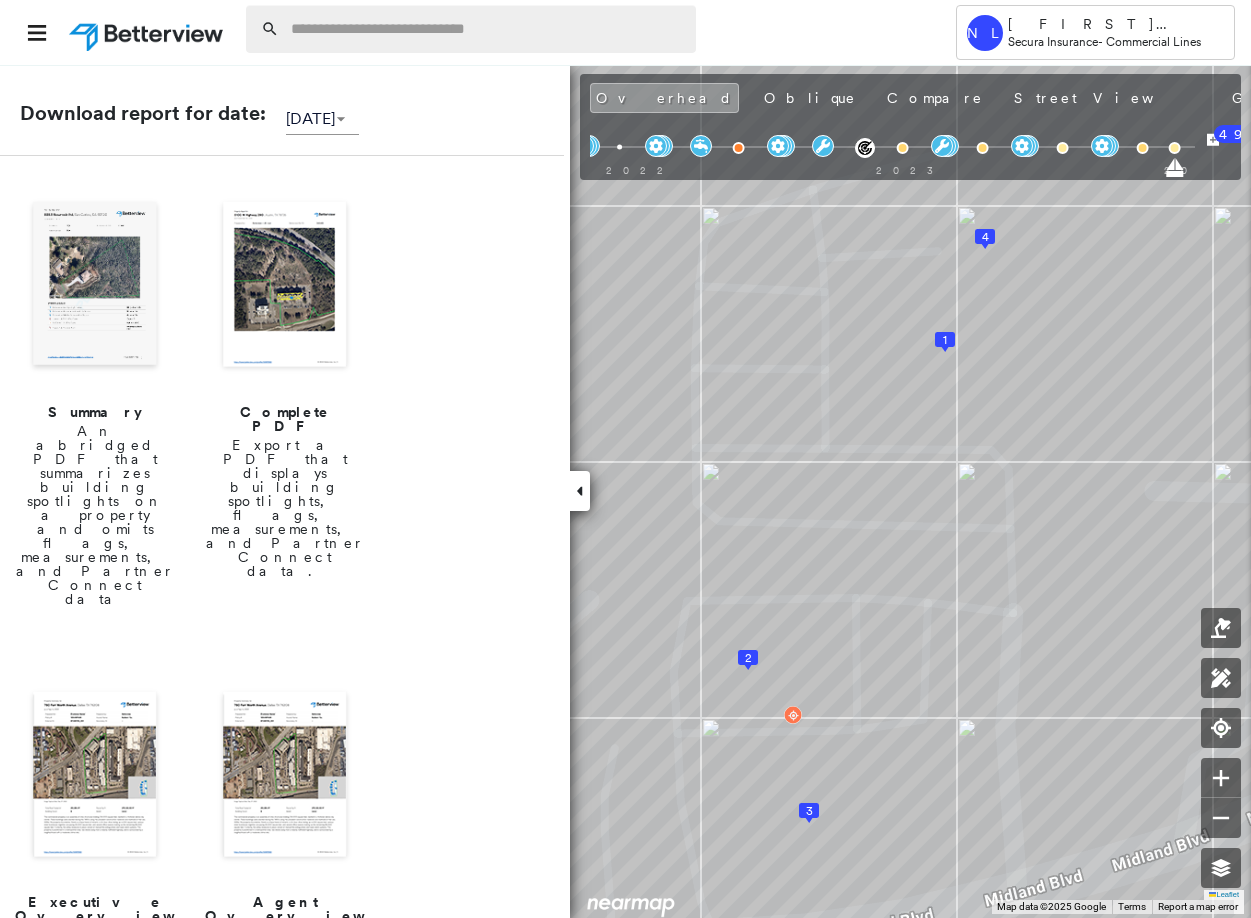 click at bounding box center (487, 29) 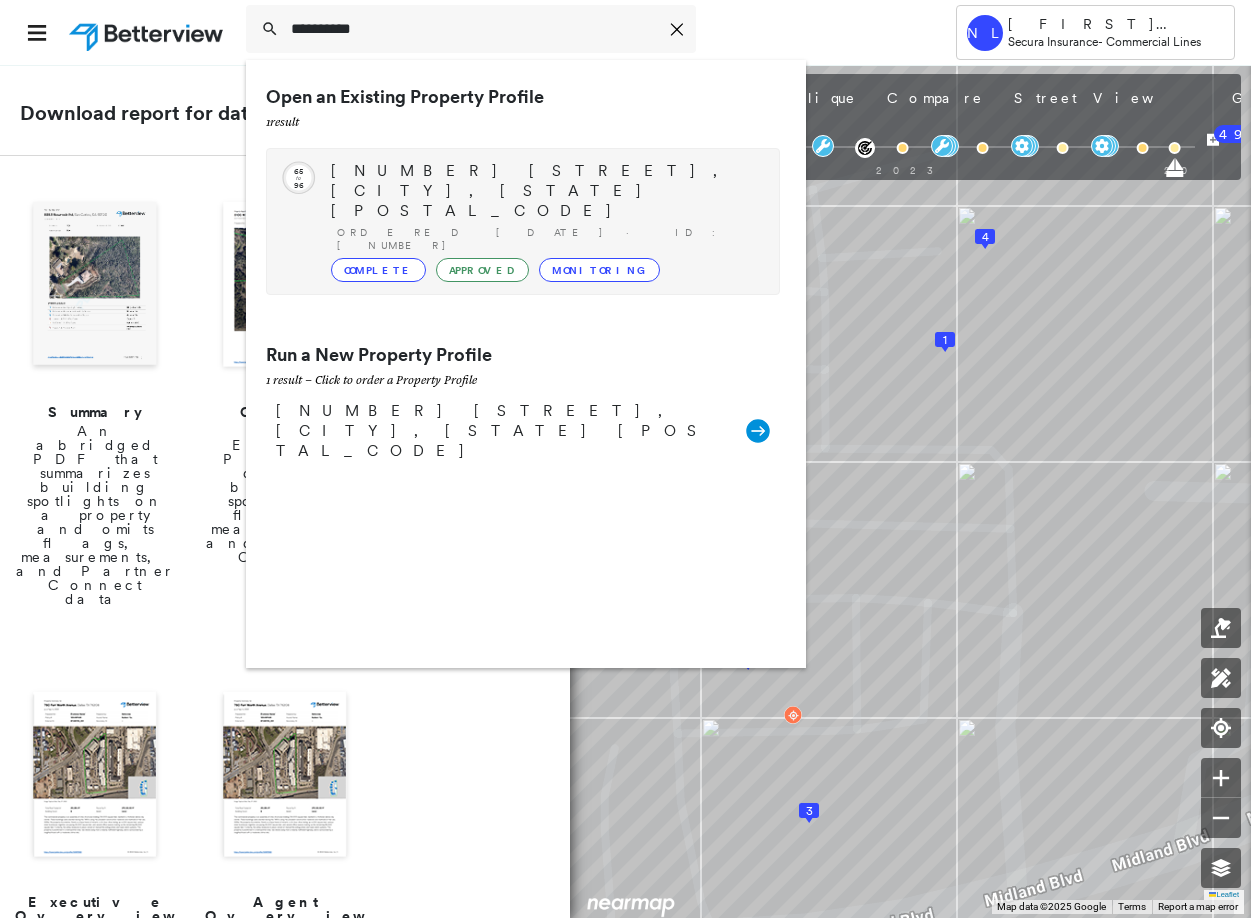 type on "**********" 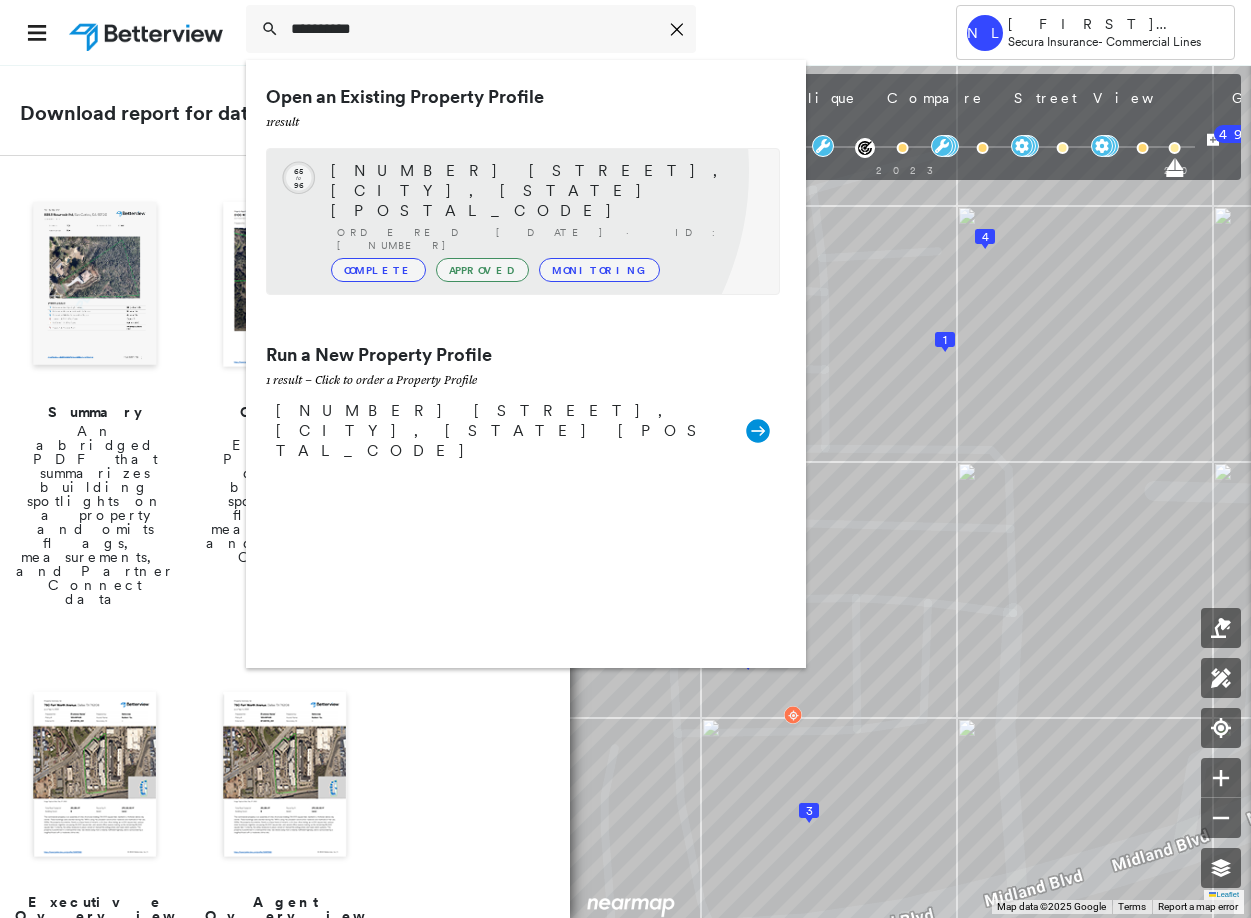click on "[NUMBER] [STREET], [CITY], [STATE] [POSTAL_CODE]" at bounding box center (545, 191) 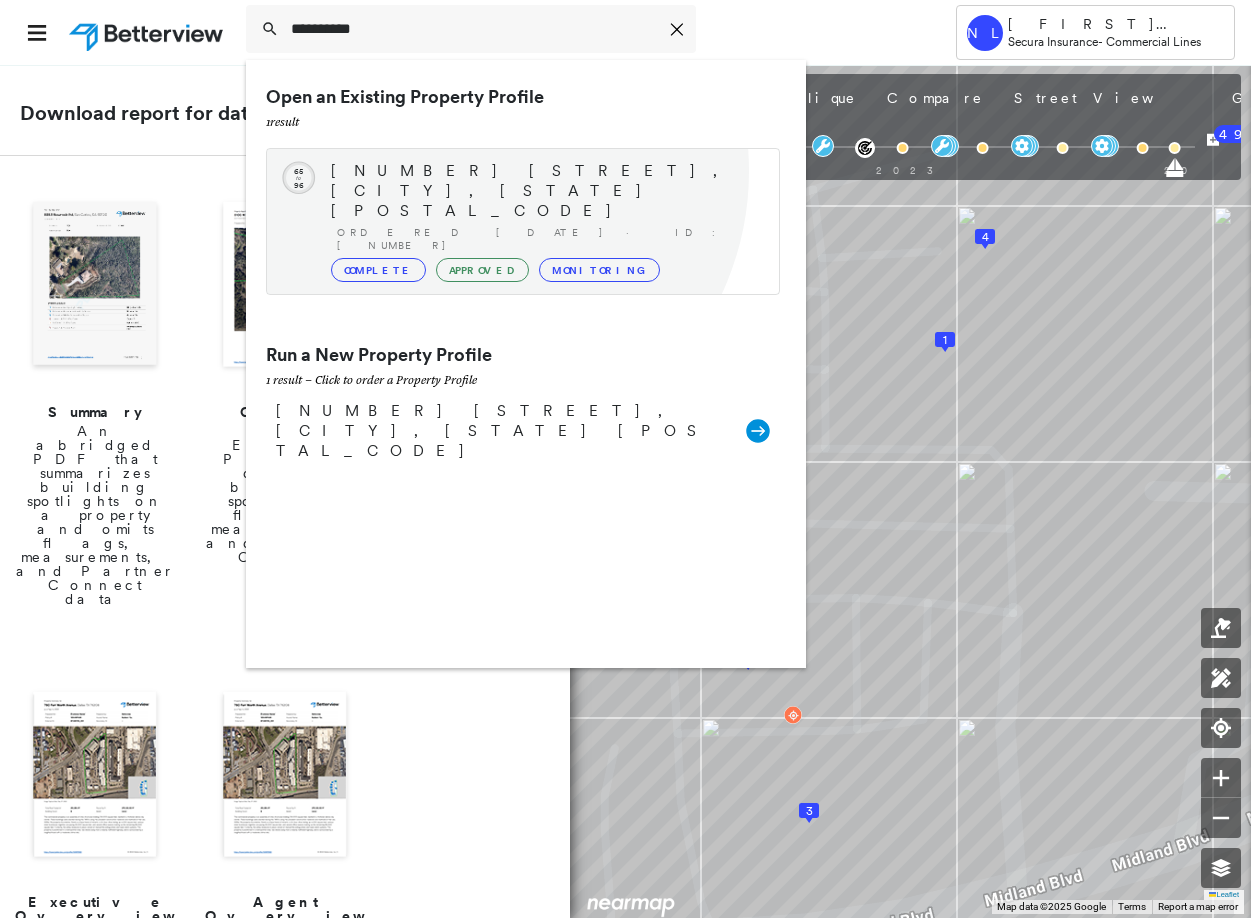 type 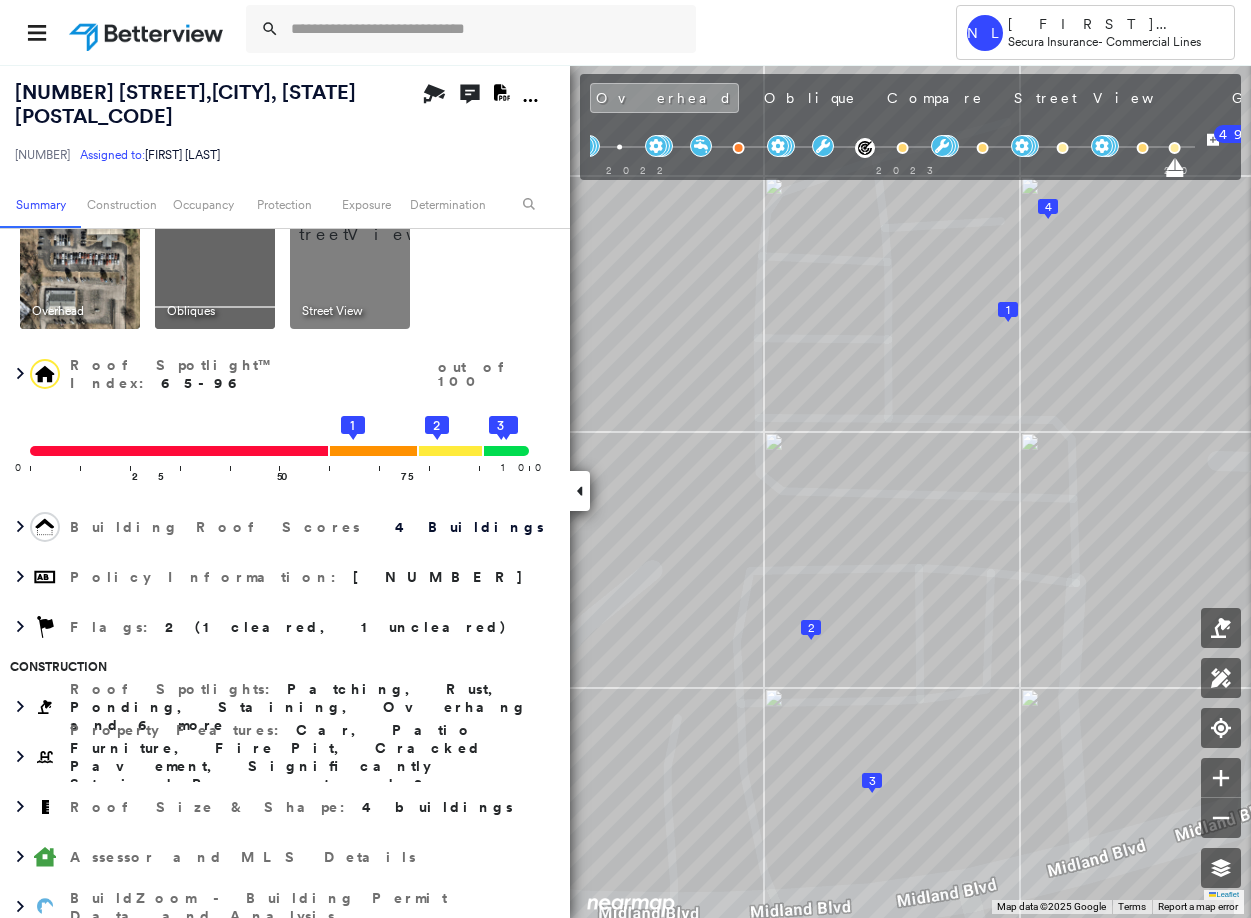 click 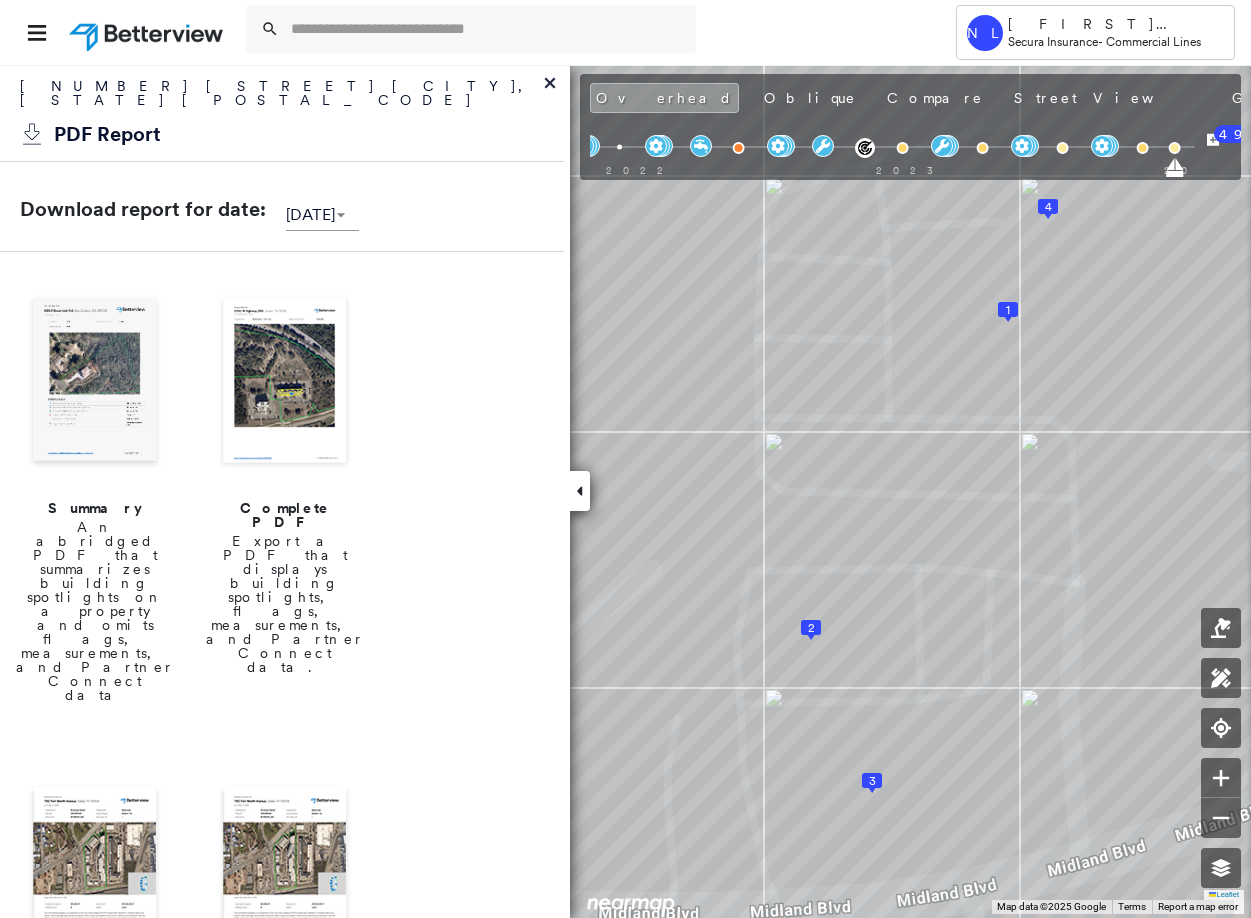 click at bounding box center [285, 382] 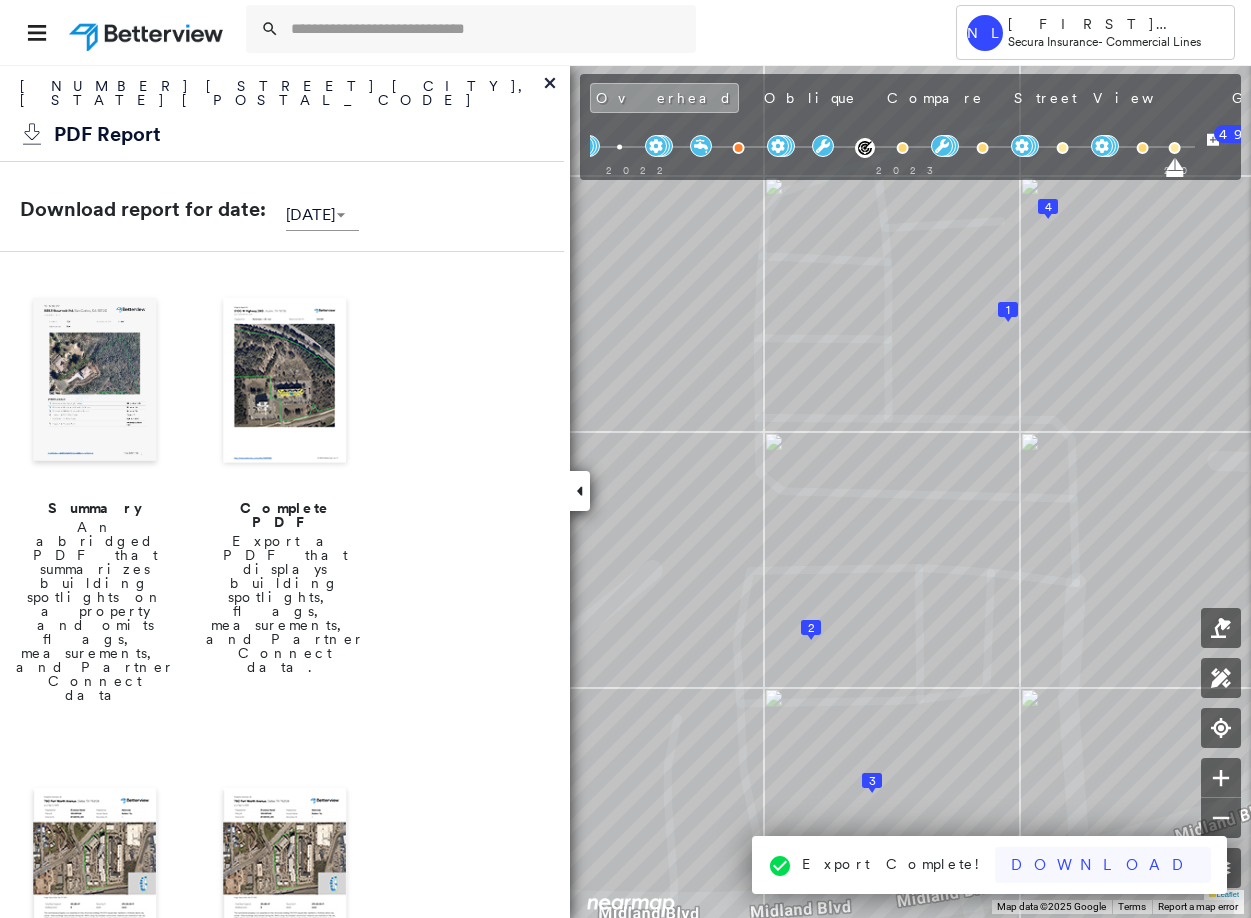 click on "Download" at bounding box center [1103, 865] 